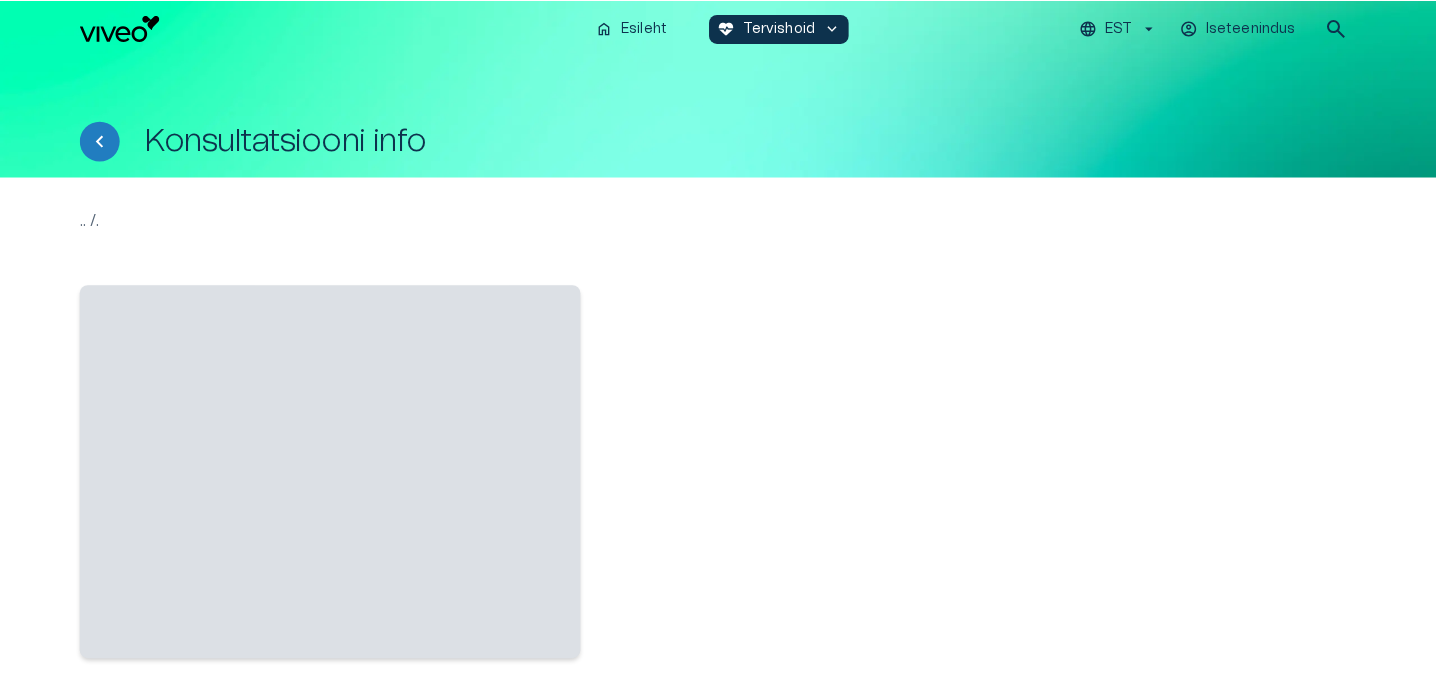 scroll, scrollTop: 0, scrollLeft: 0, axis: both 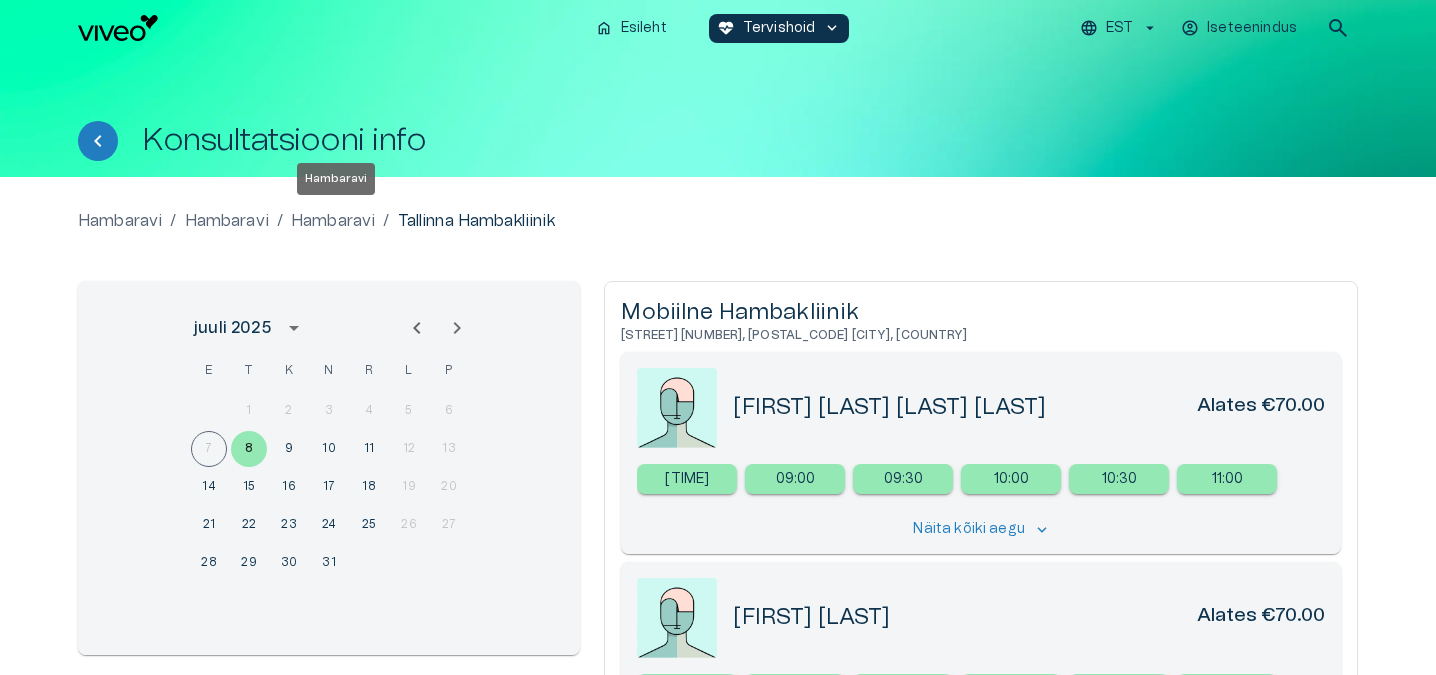 click on "Hambaravi" at bounding box center (333, 221) 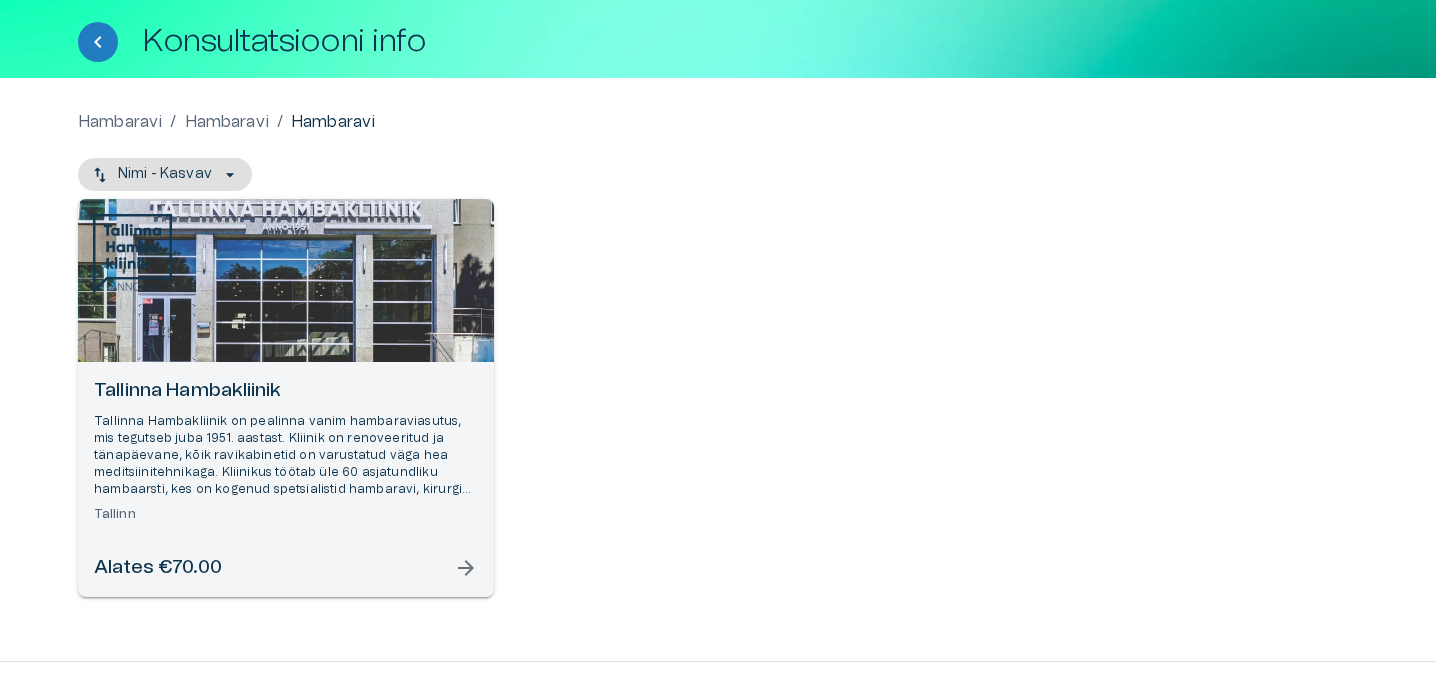 scroll, scrollTop: 107, scrollLeft: 0, axis: vertical 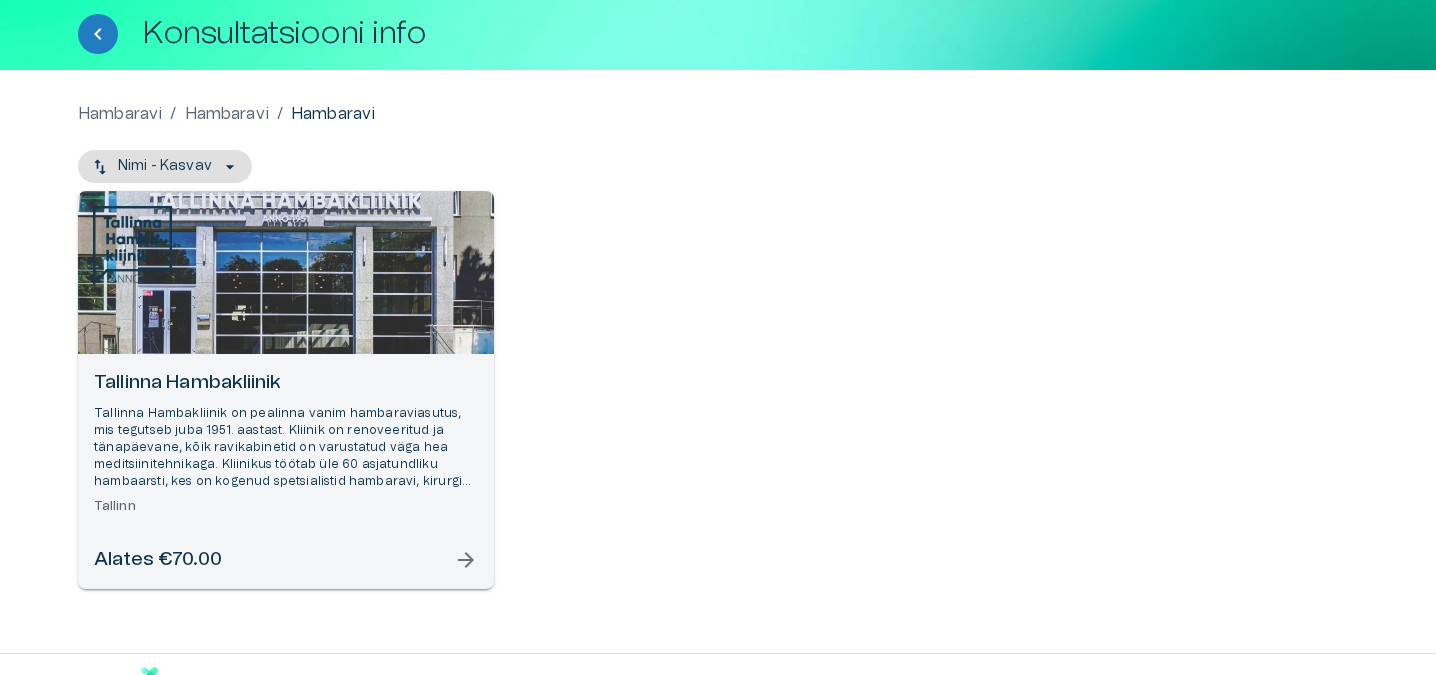 click on "Tallinna Hambakliinik" at bounding box center (286, 383) 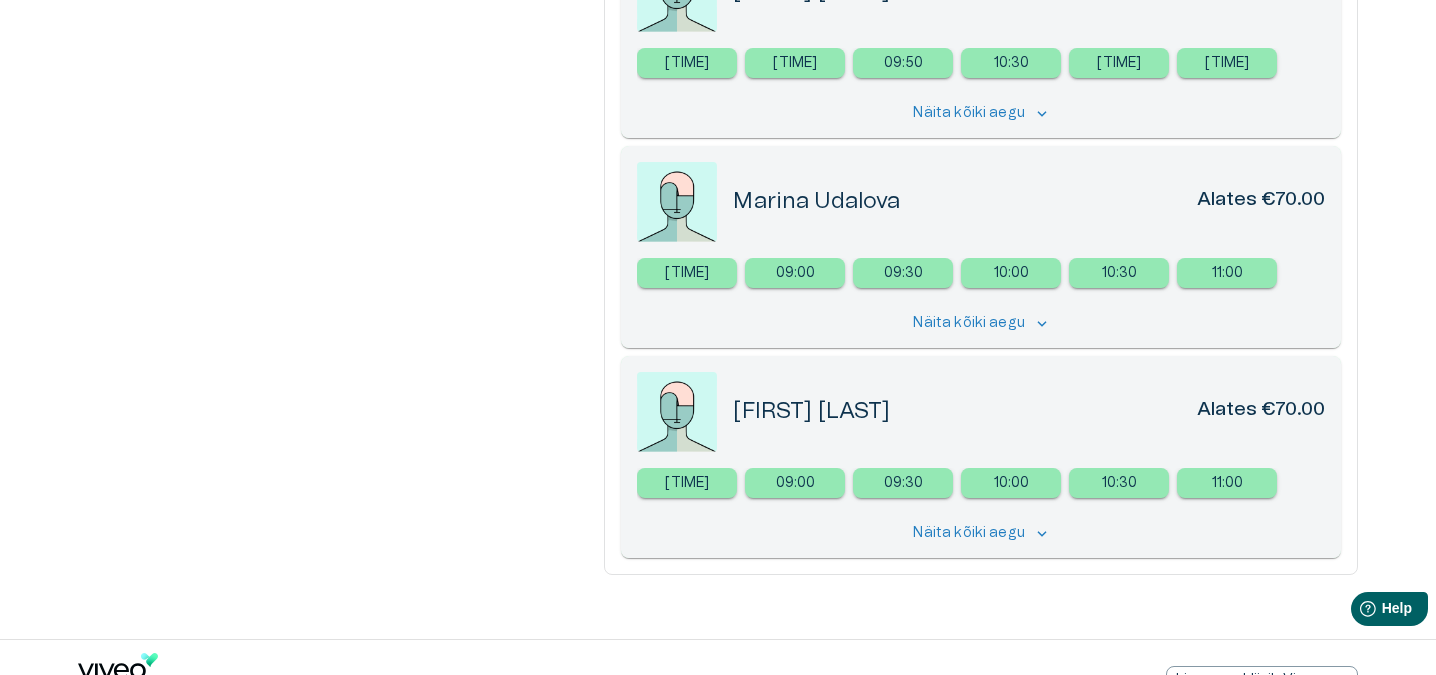 scroll, scrollTop: 0, scrollLeft: 0, axis: both 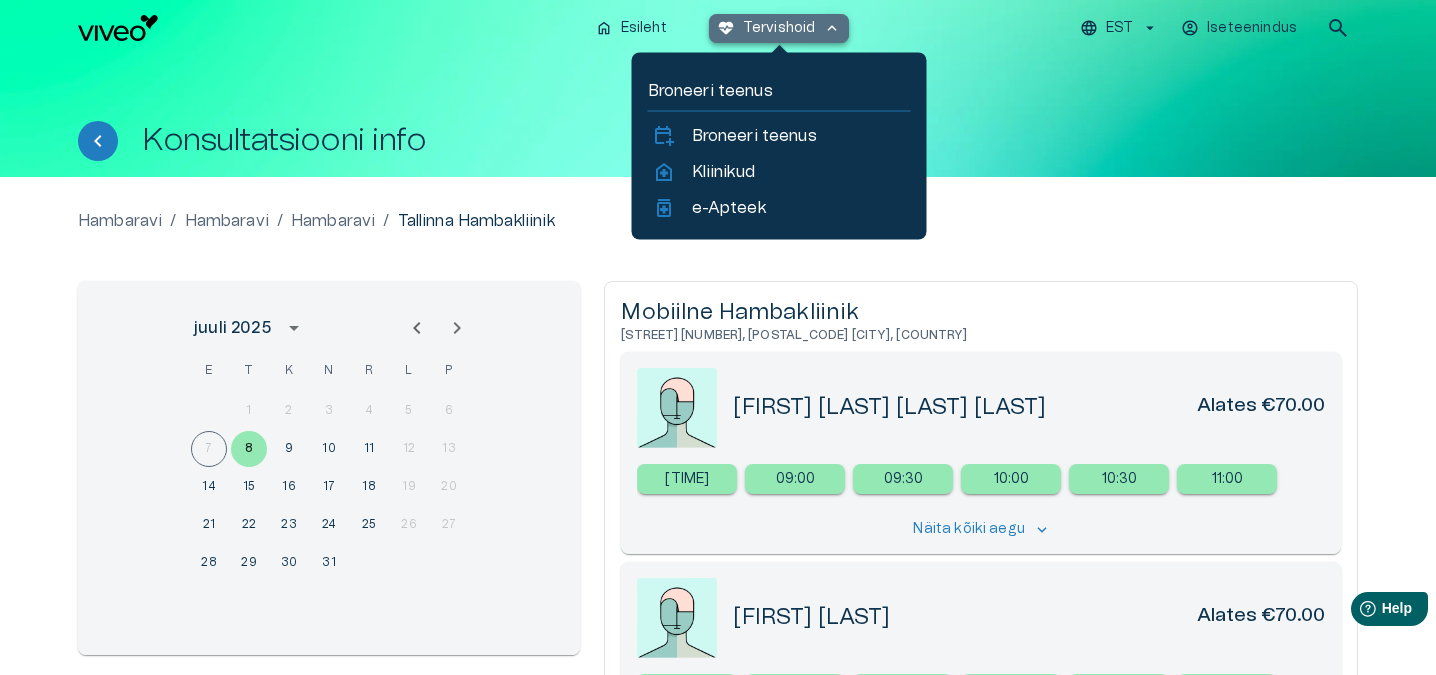 click on "Tervishoid" at bounding box center (779, 28) 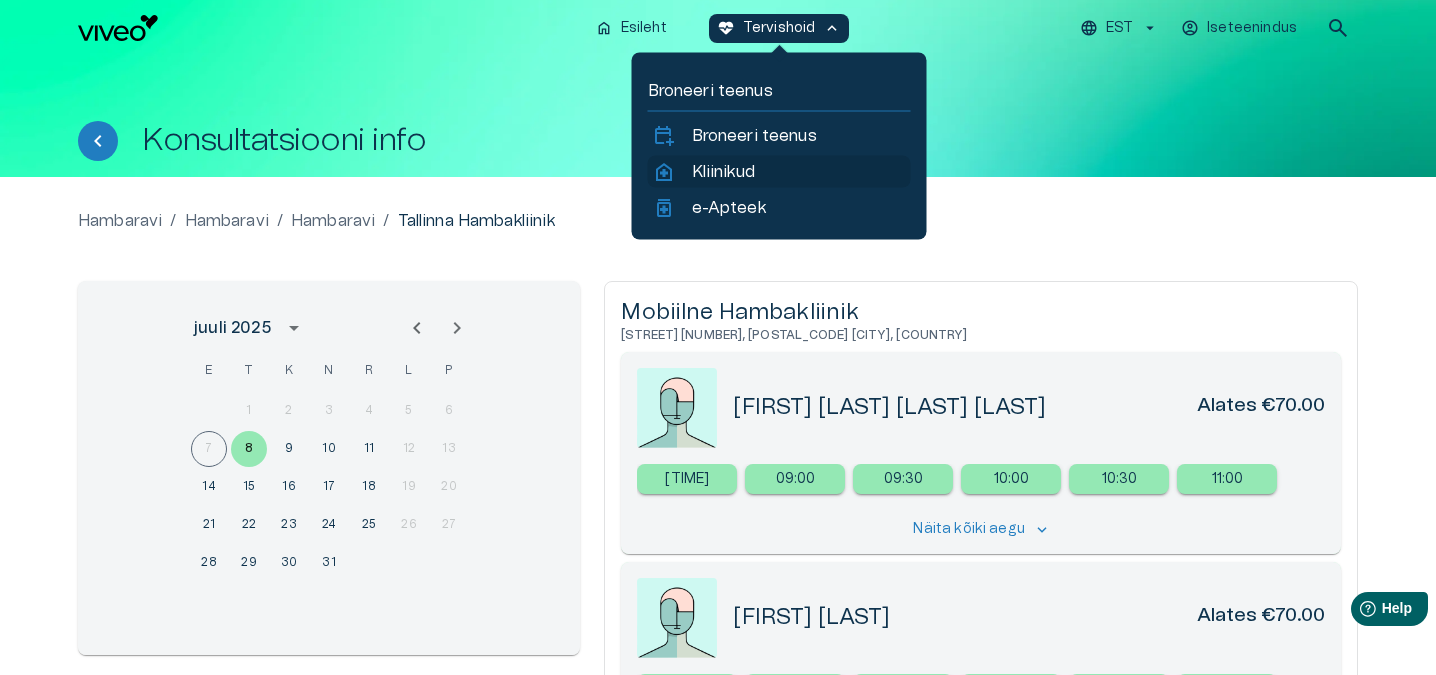 click on "Kliinikud" at bounding box center [723, 172] 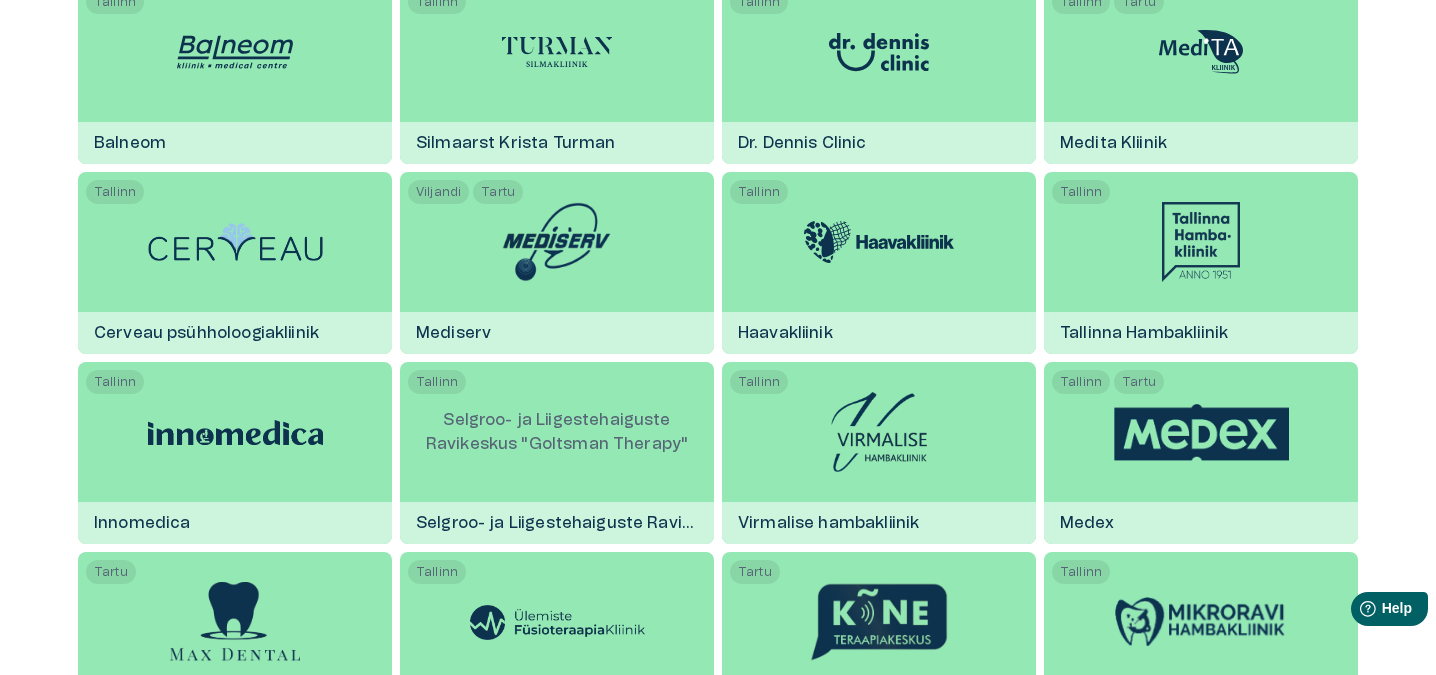 scroll, scrollTop: 2444, scrollLeft: 0, axis: vertical 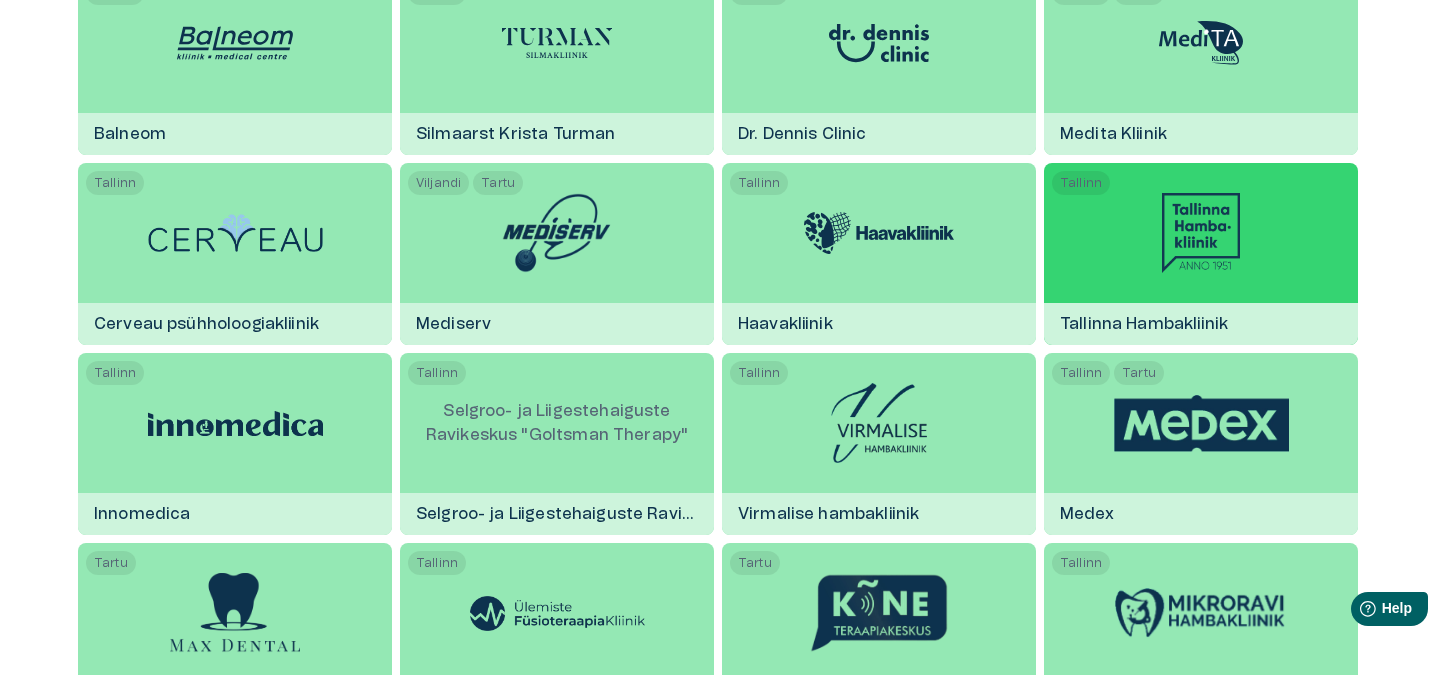 click at bounding box center [1201, 233] 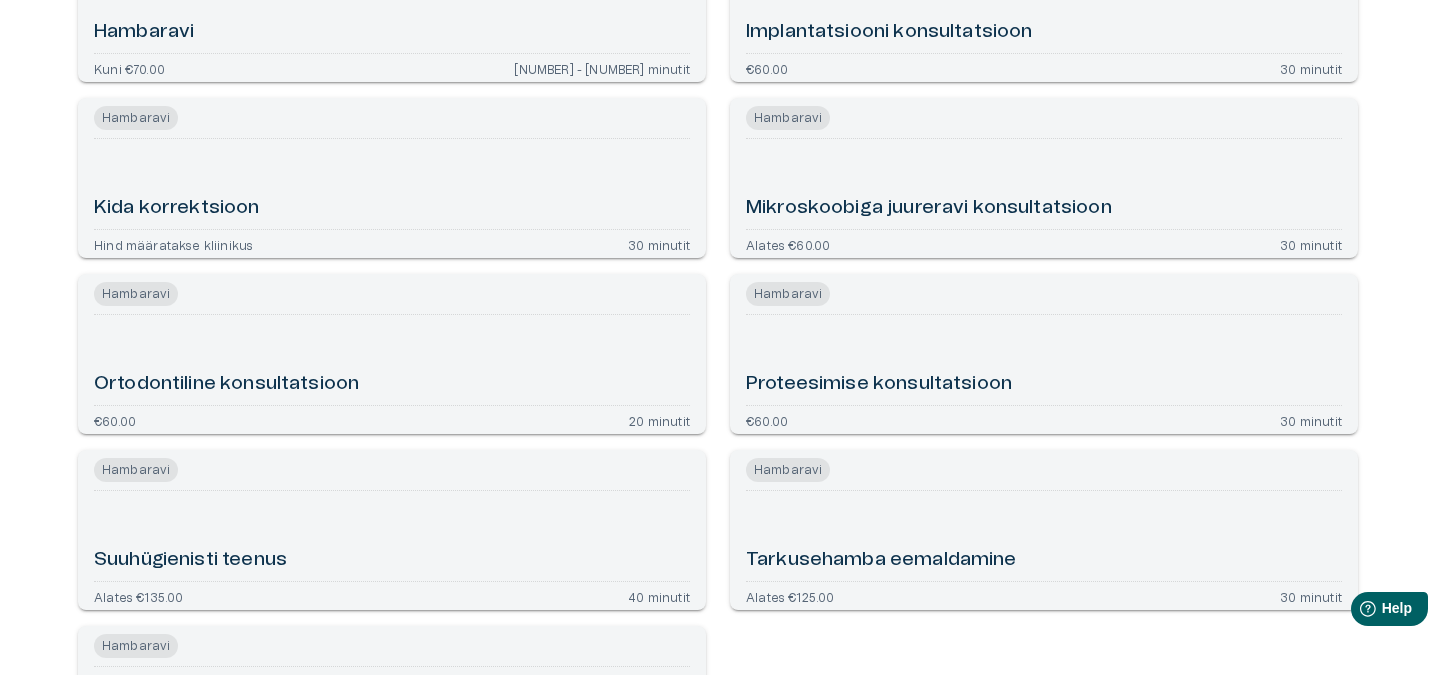 scroll, scrollTop: 1023, scrollLeft: 0, axis: vertical 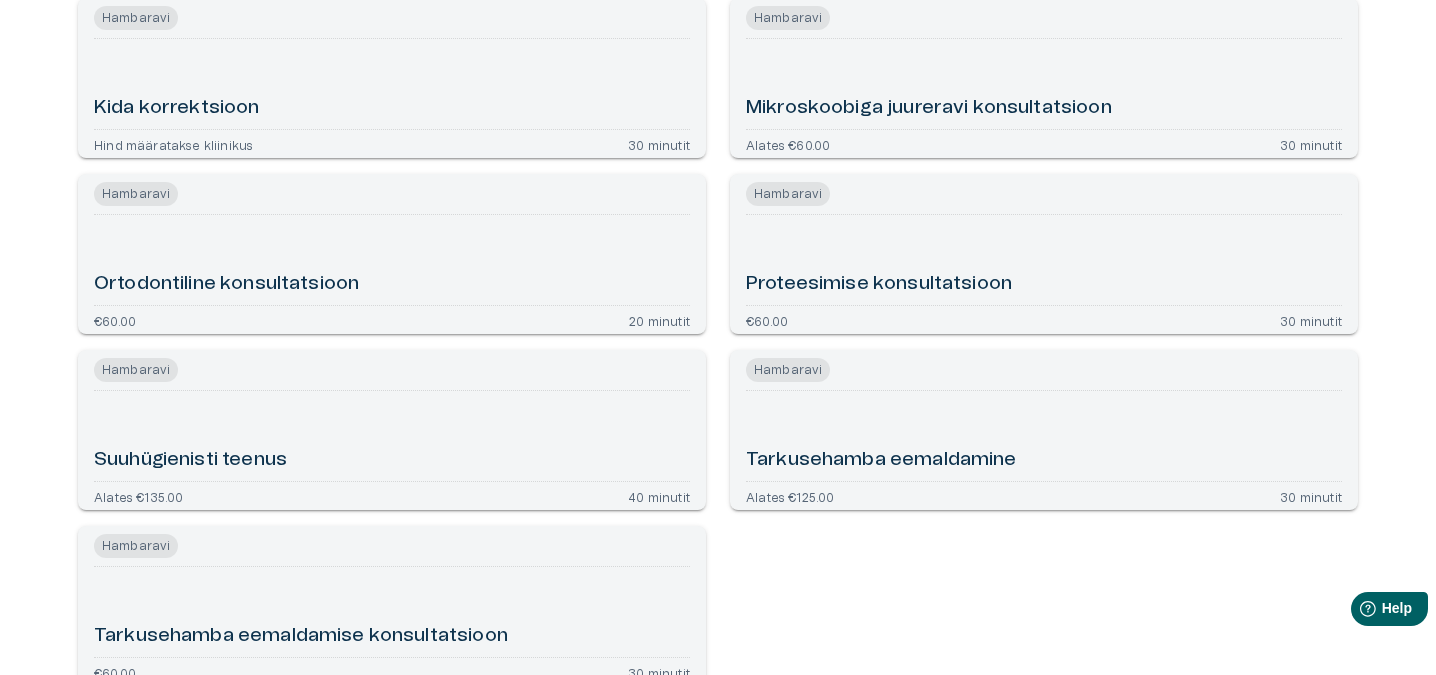 click on "Suuhügienisti teenus" at bounding box center (392, 436) 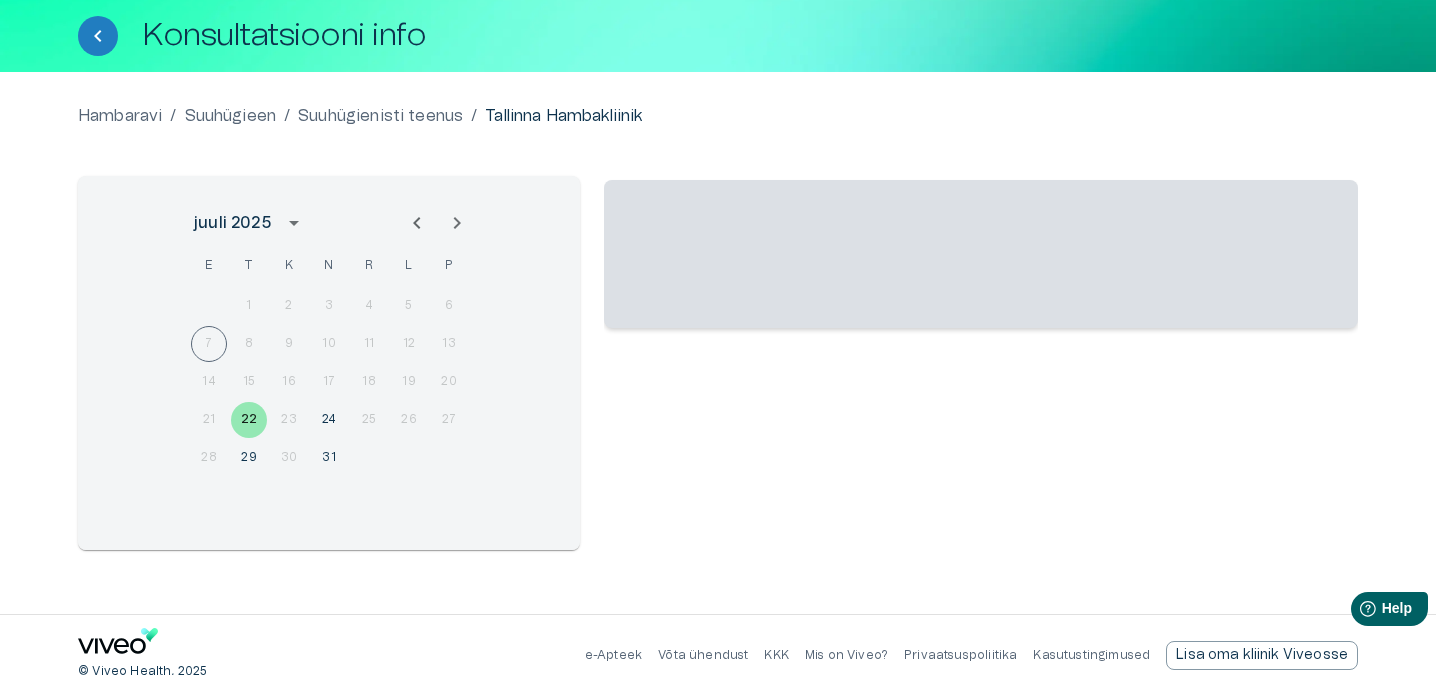 scroll, scrollTop: 111, scrollLeft: 0, axis: vertical 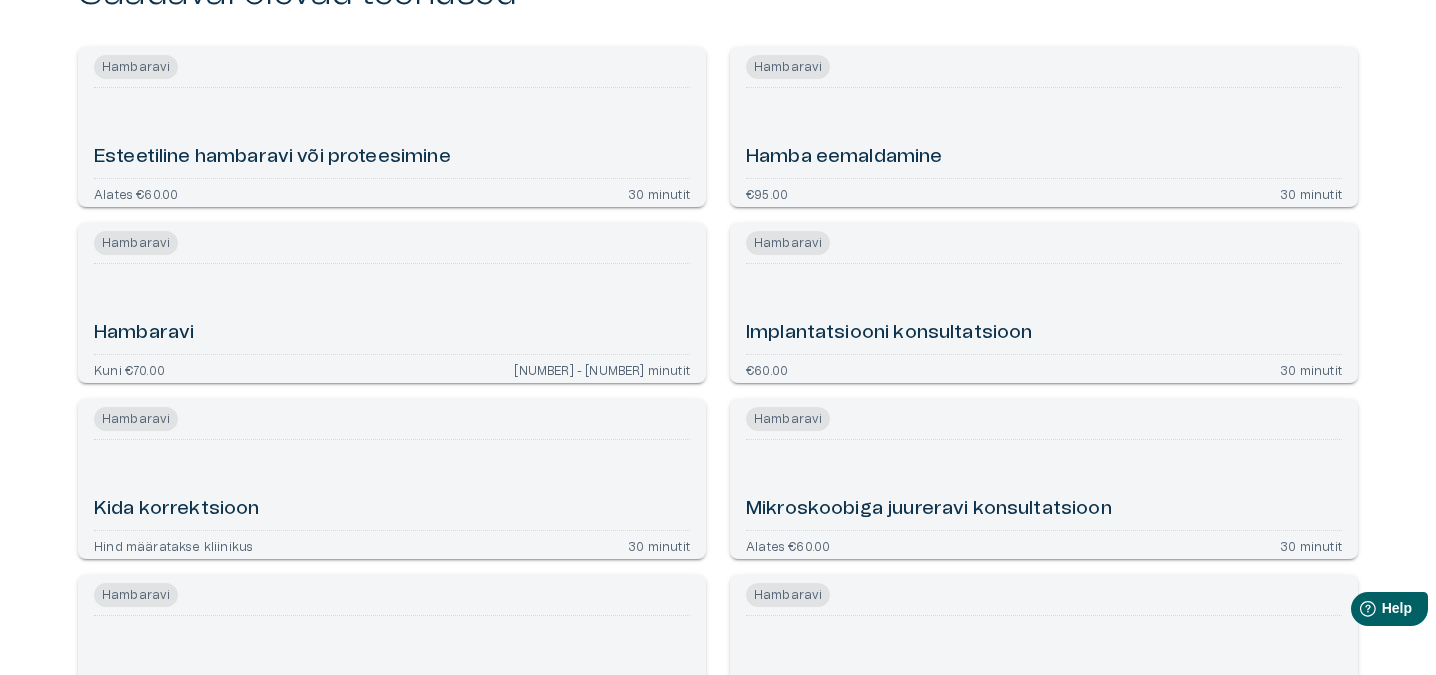 click on "Hambaravi Hambaravi Kuni €70.00 [NUMBER] - [NUMBER] minutit" at bounding box center (392, 303) 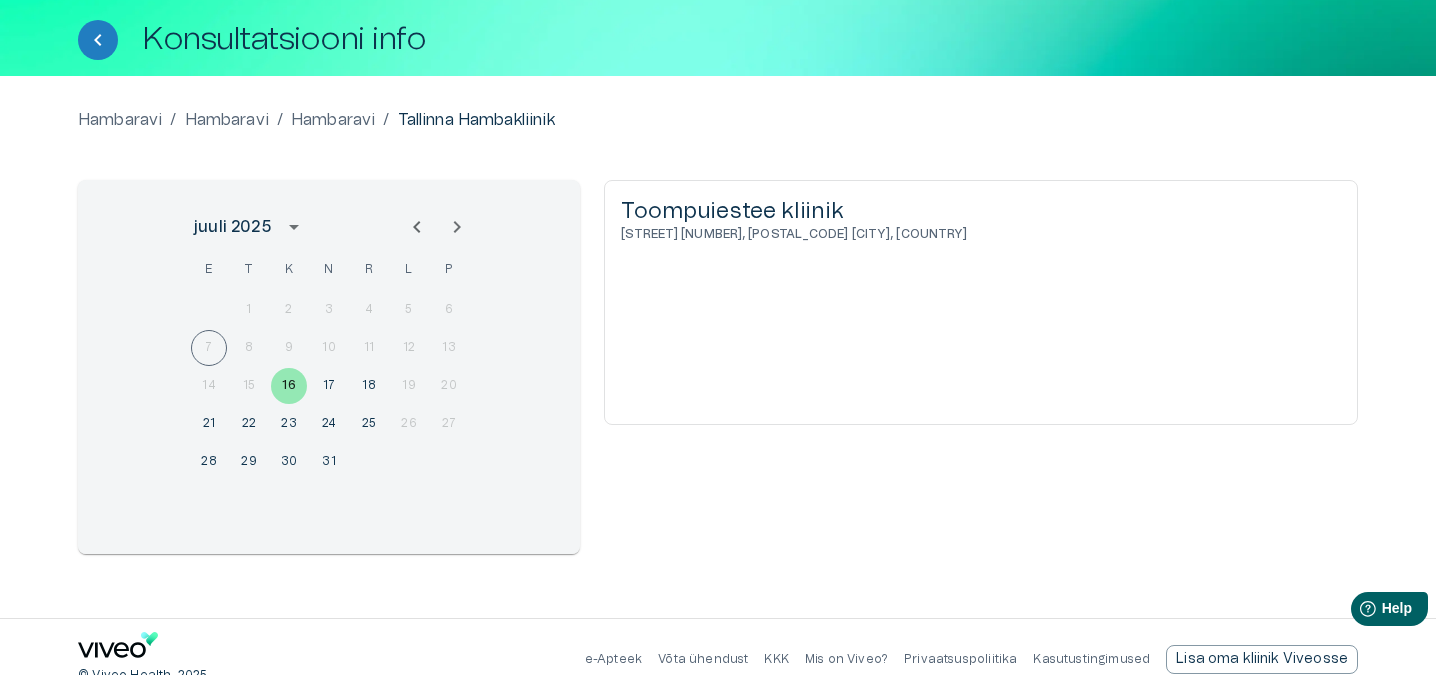 scroll, scrollTop: 126, scrollLeft: 0, axis: vertical 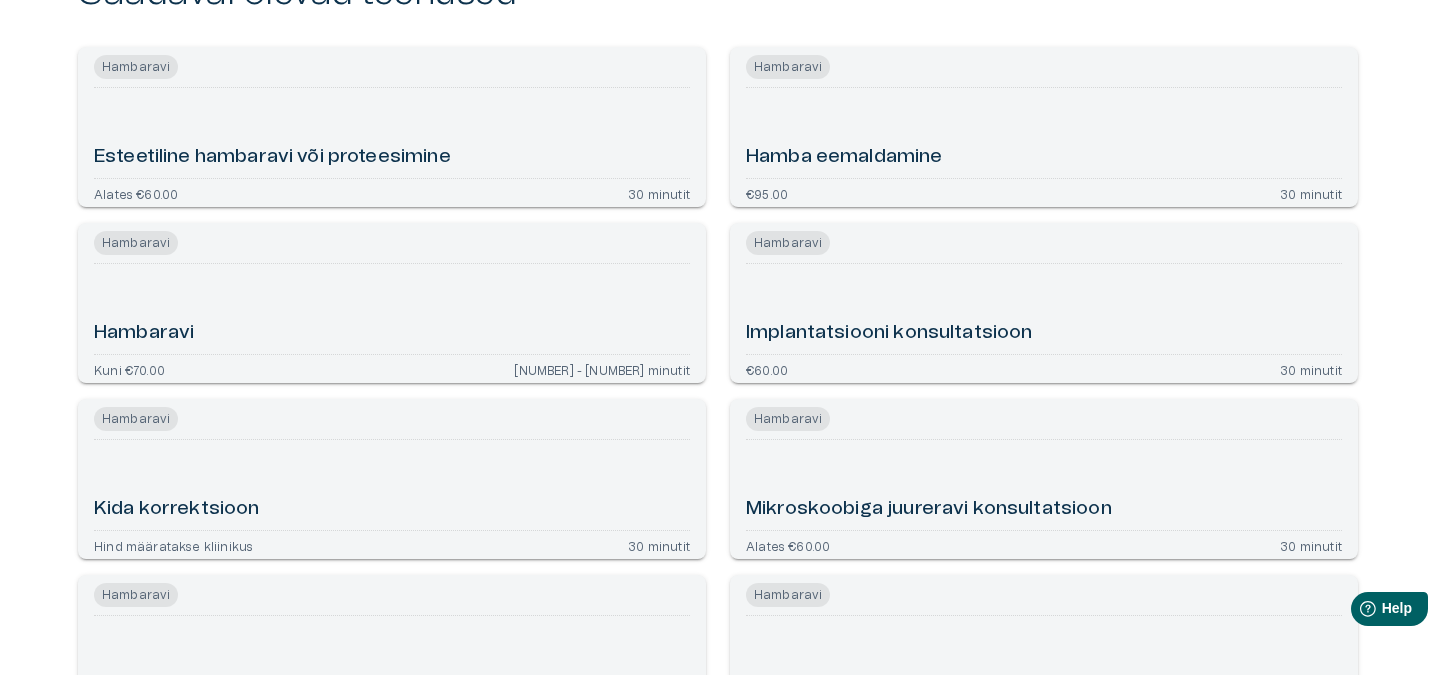 click on "Hambaravi Hamba eemaldamine €95.00 [NUMBER] minutit" at bounding box center (1044, 127) 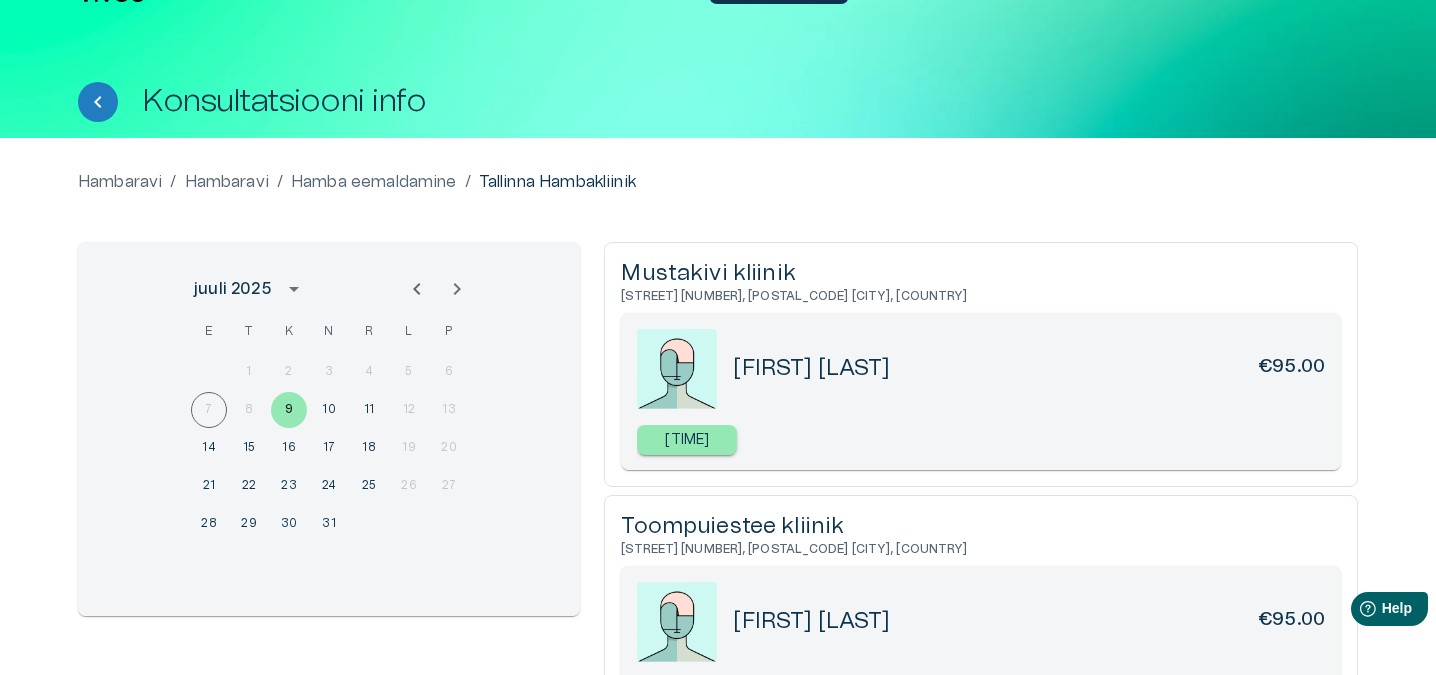 scroll, scrollTop: 0, scrollLeft: 0, axis: both 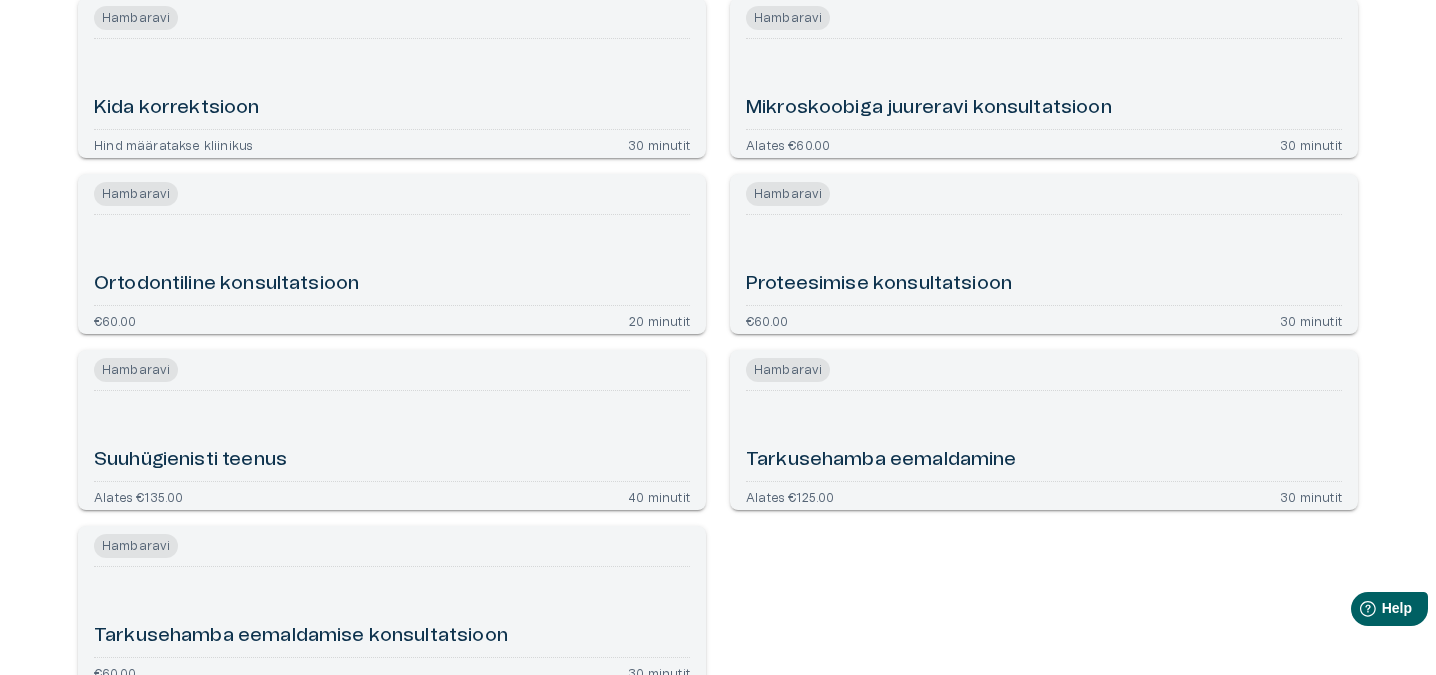 click on "Proteesimise konsultatsioon" at bounding box center [879, 284] 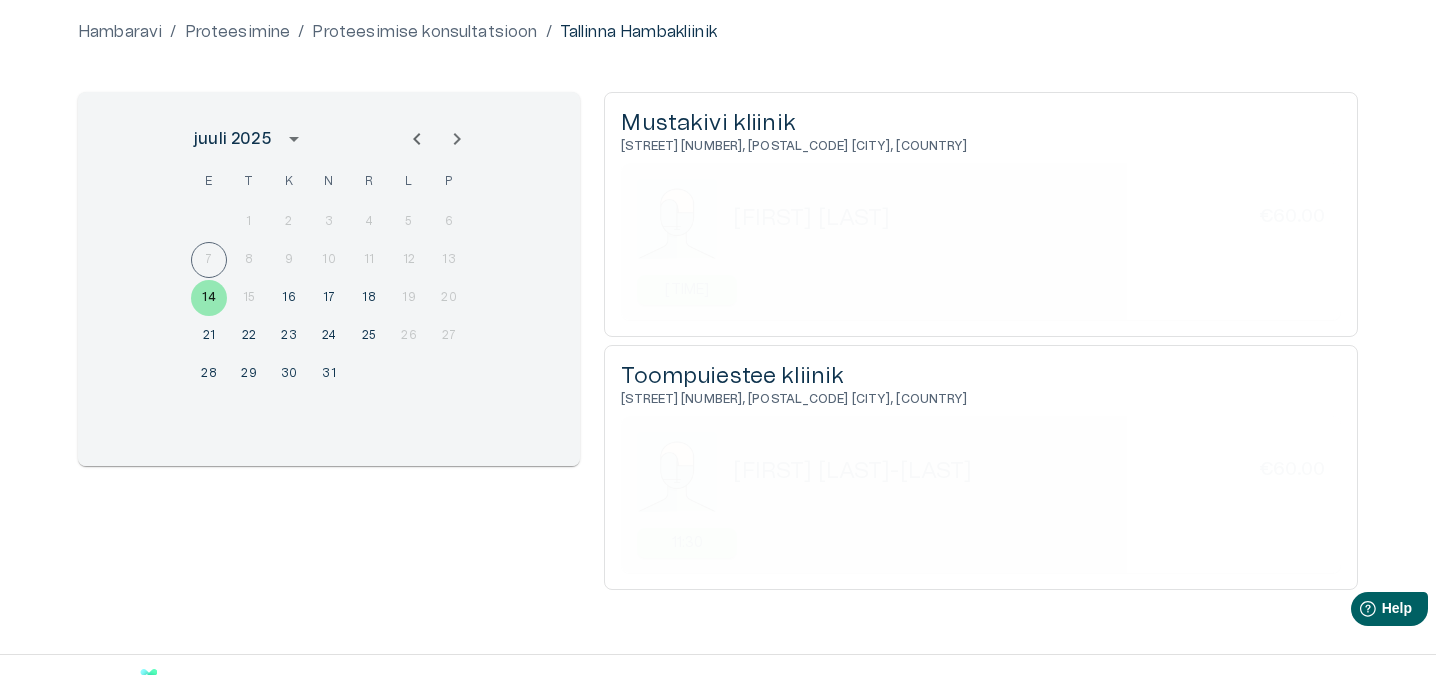 scroll, scrollTop: 192, scrollLeft: 0, axis: vertical 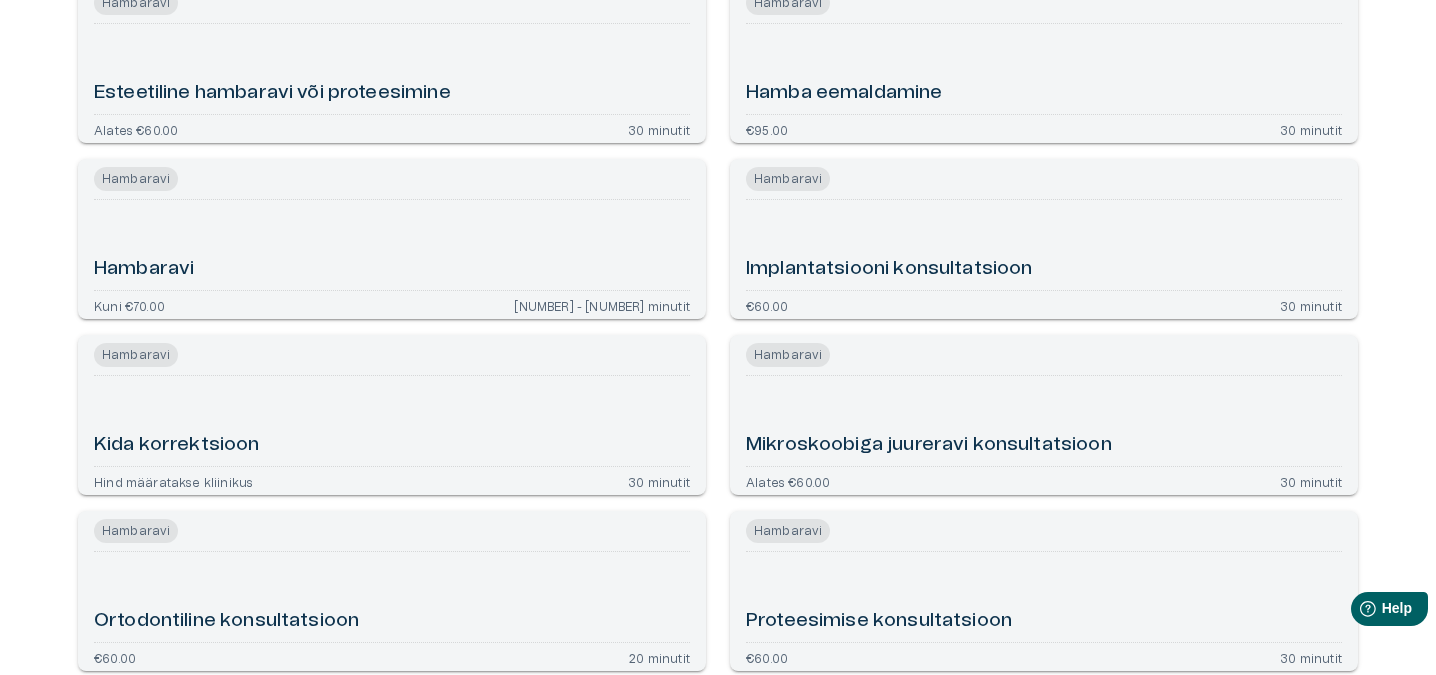 click on "Hambaravi" at bounding box center (392, 245) 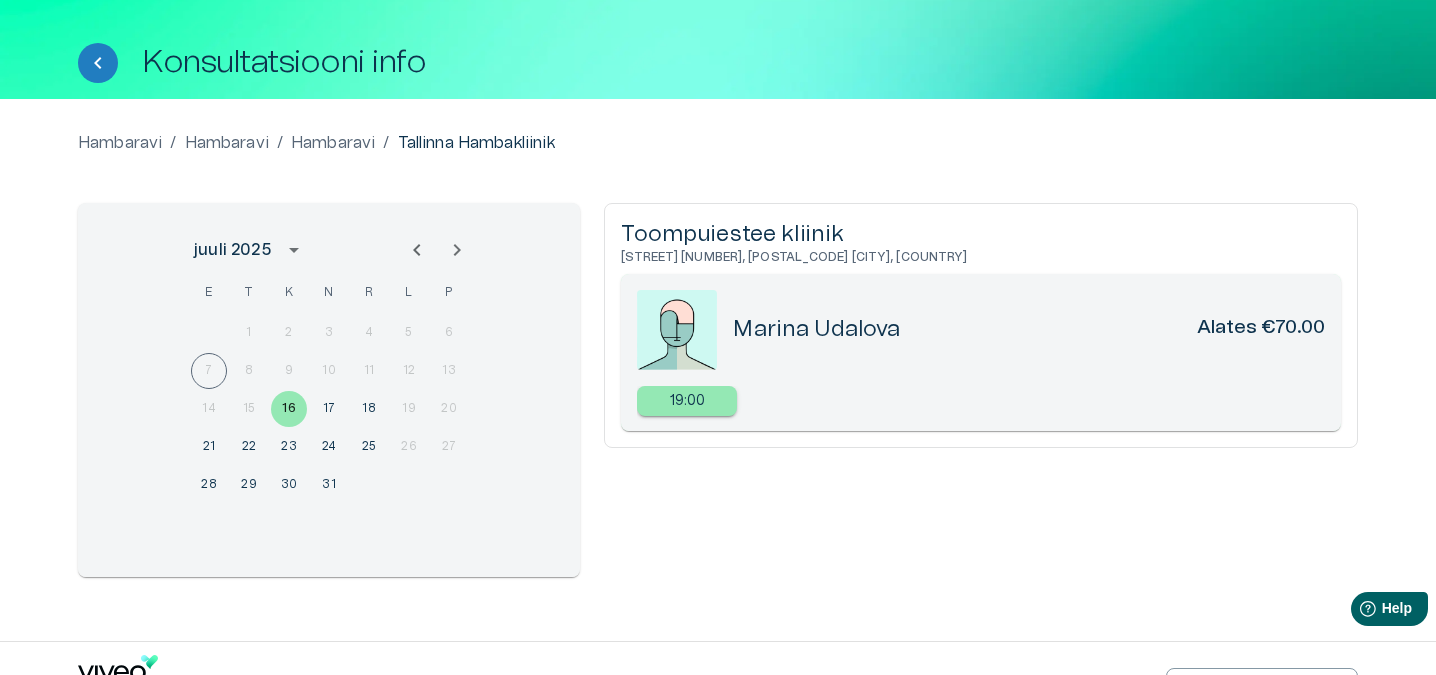 scroll, scrollTop: 83, scrollLeft: 0, axis: vertical 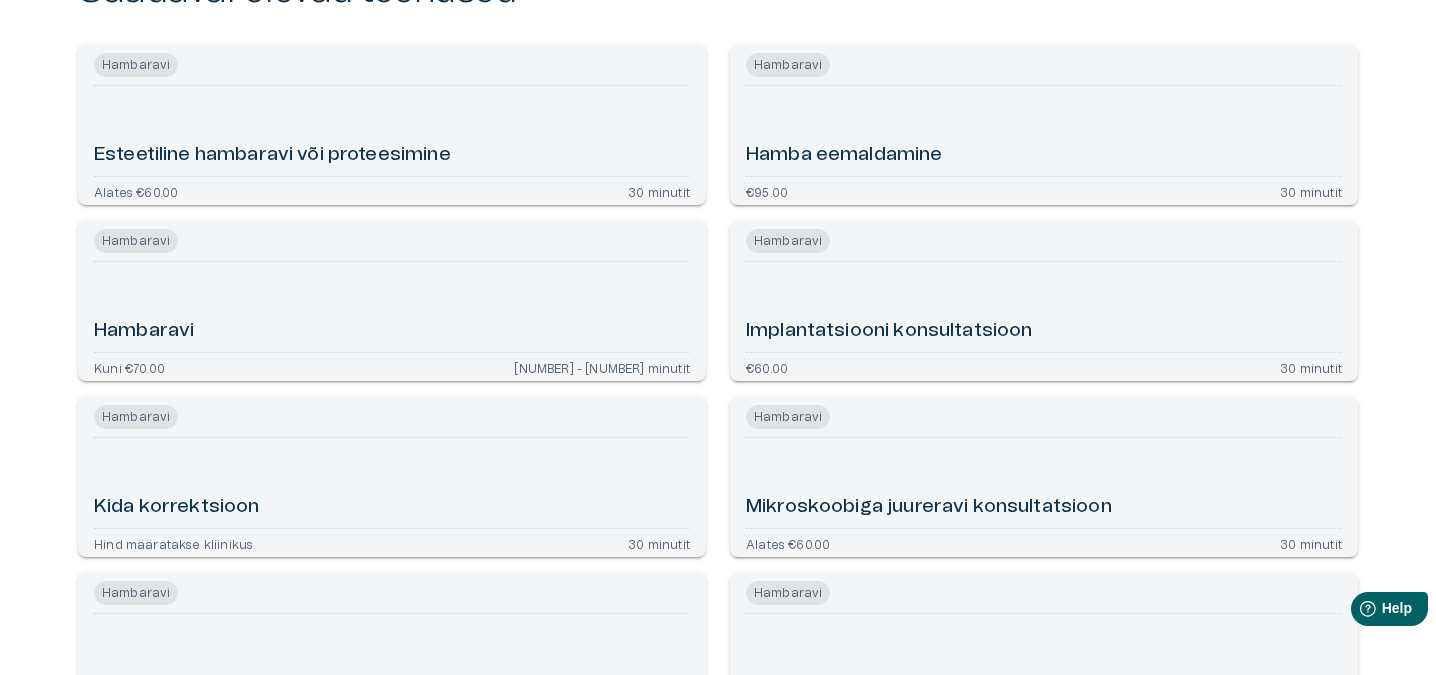 click on "Hambaravi" at bounding box center [392, 307] 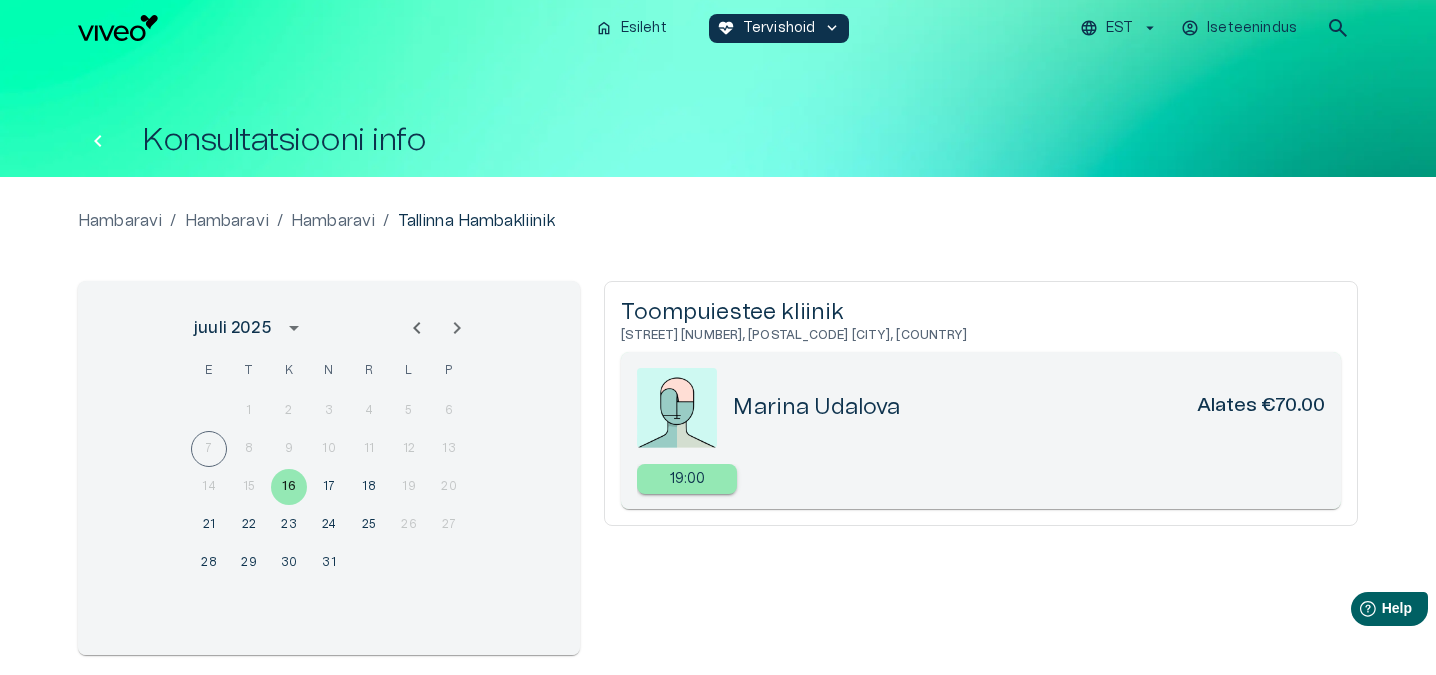 click at bounding box center (98, 141) 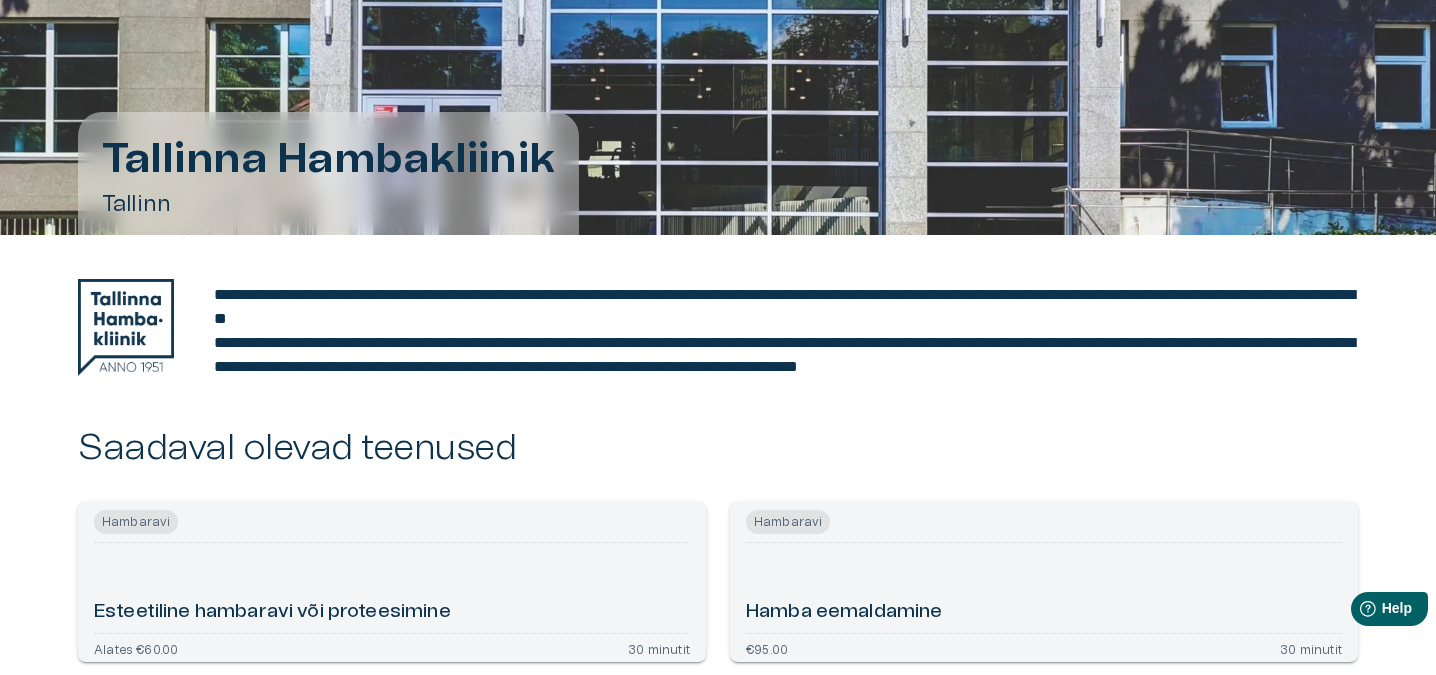 scroll, scrollTop: 383, scrollLeft: 0, axis: vertical 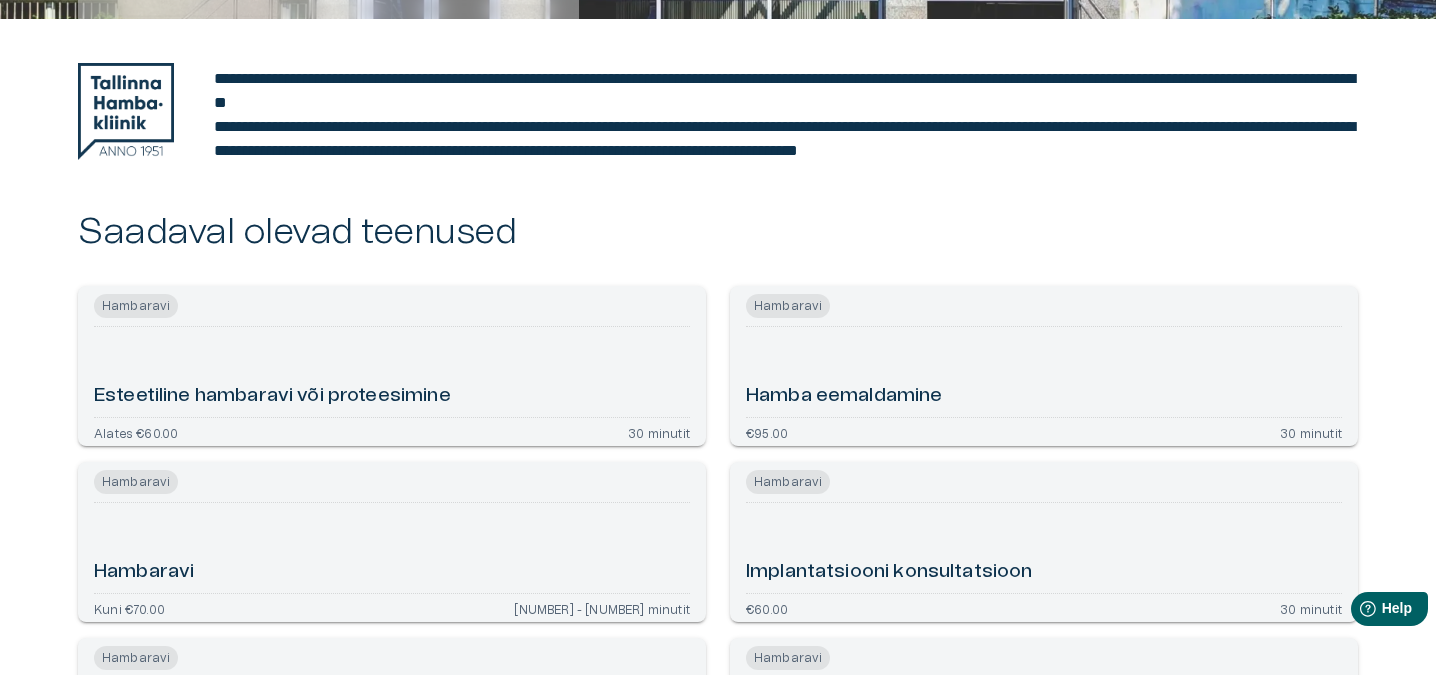 click on "Hambaravi" at bounding box center (392, 548) 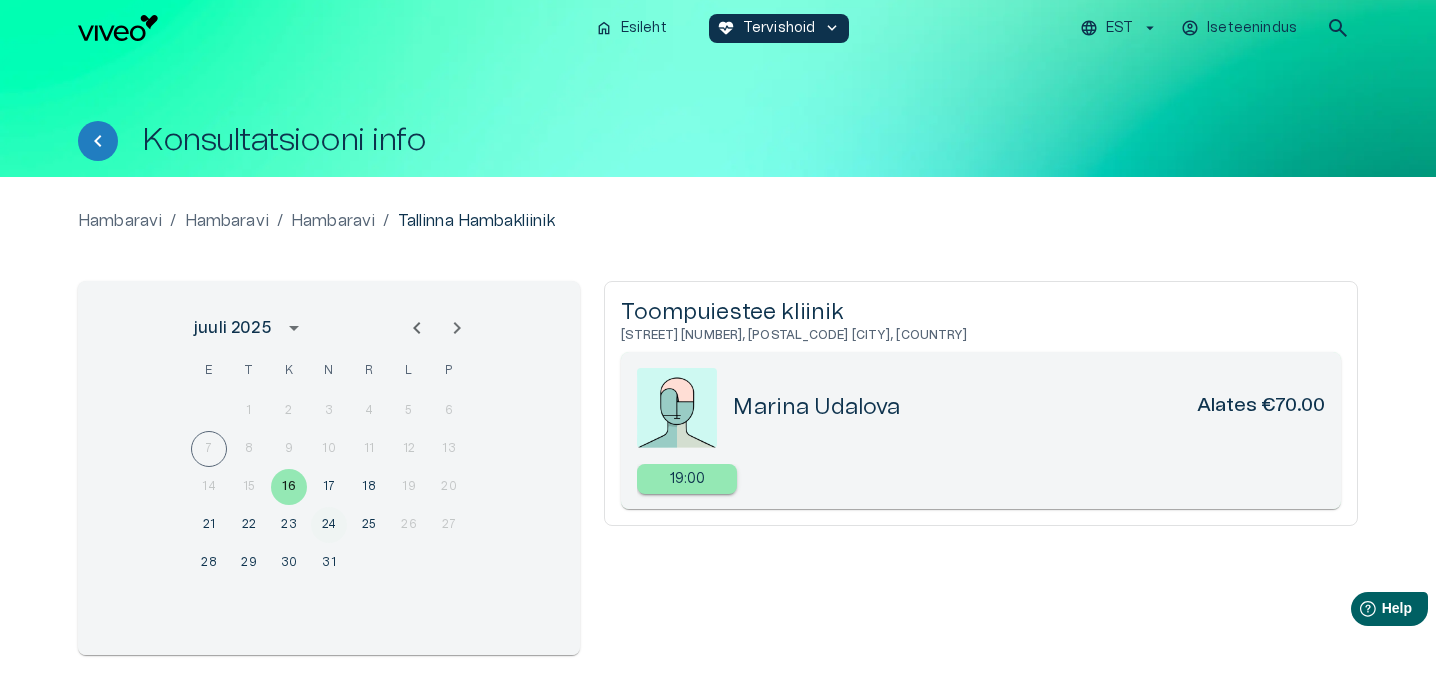 click on "24" at bounding box center (329, 411) 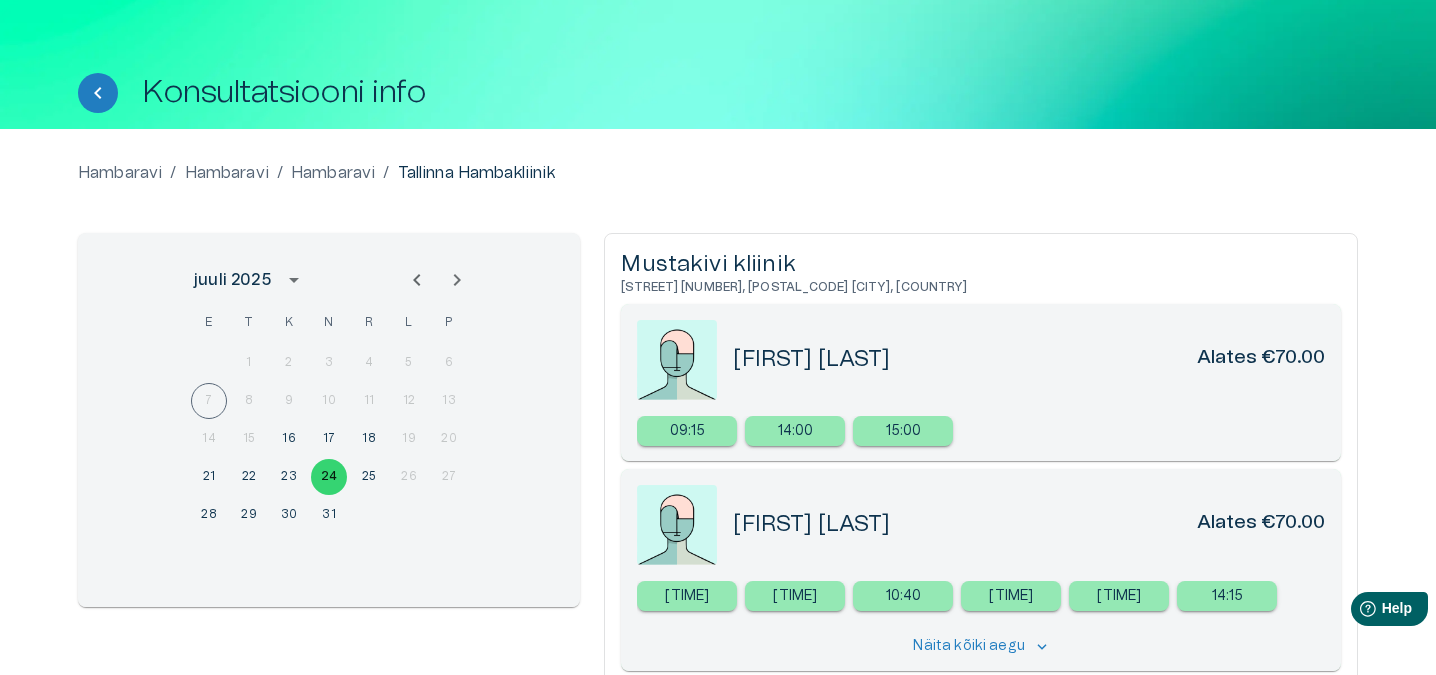 scroll, scrollTop: 0, scrollLeft: 0, axis: both 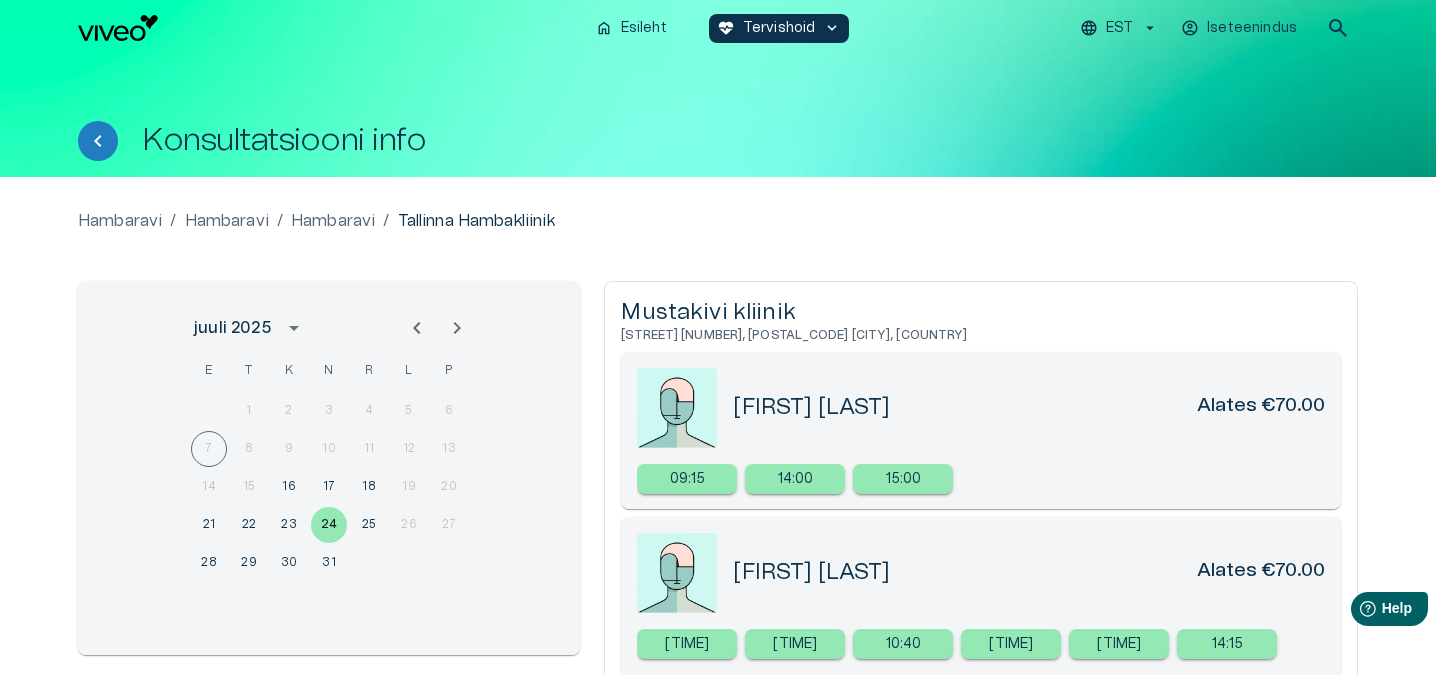 click on "Hambaravi" at bounding box center (227, 221) 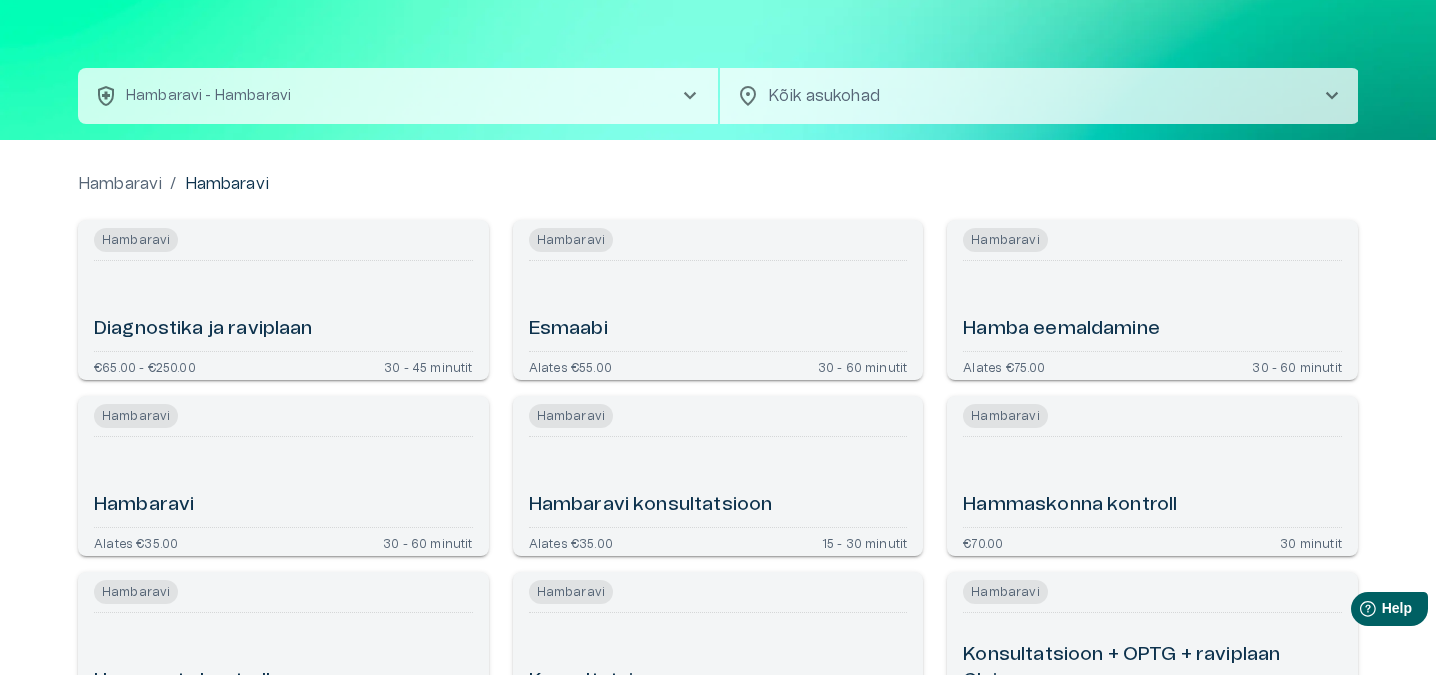 scroll, scrollTop: 0, scrollLeft: 0, axis: both 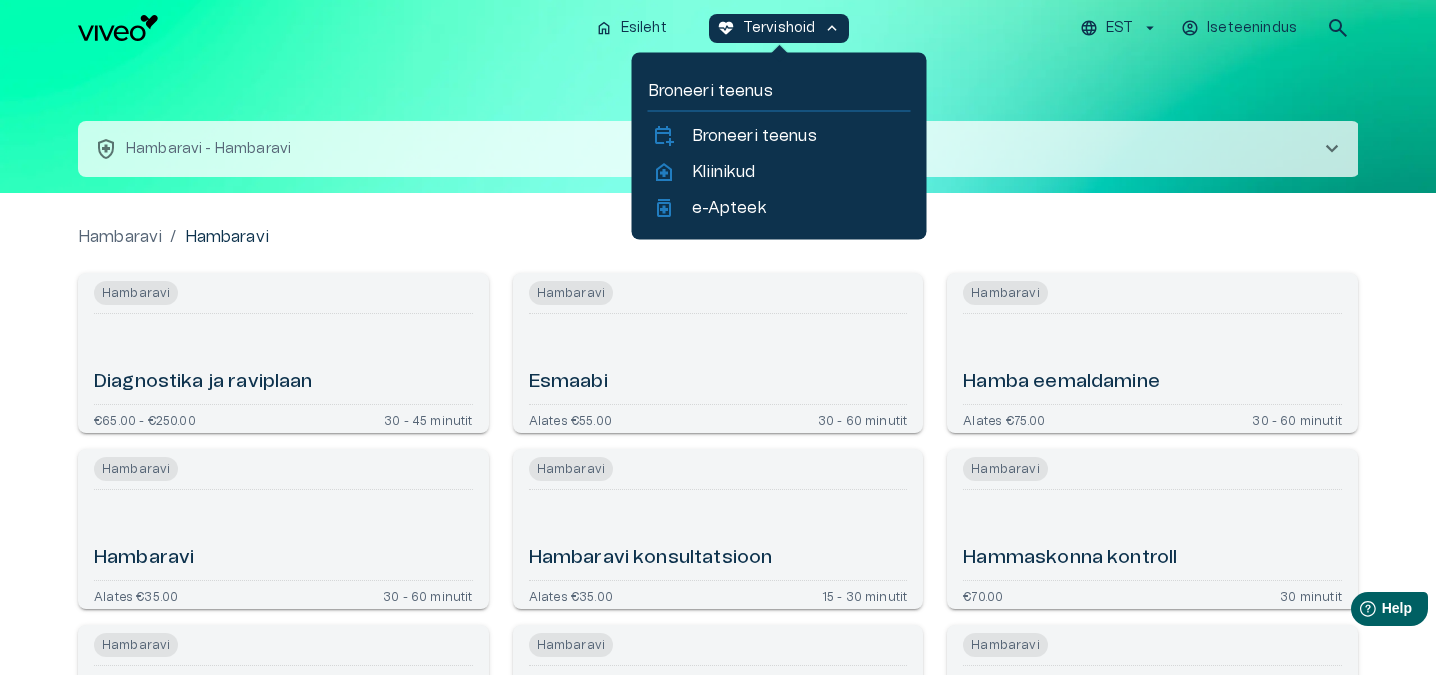 click on "[COUNTRY_CODE] Iseteenindus search" at bounding box center [1107, 28] 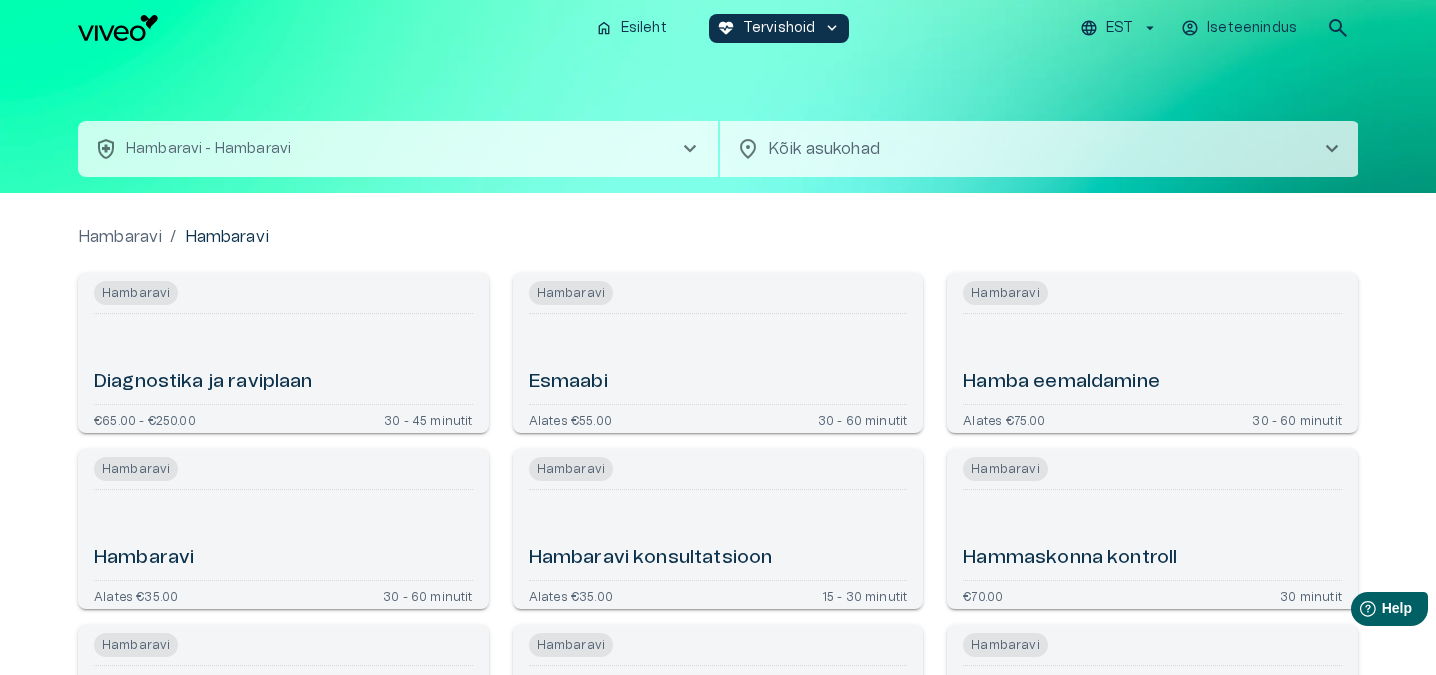 click on "home Esileht ecg_heart Tervishoid keyboard_arrow_down [COUNTRY_CODE] Iseteenindus search" at bounding box center (718, 28) 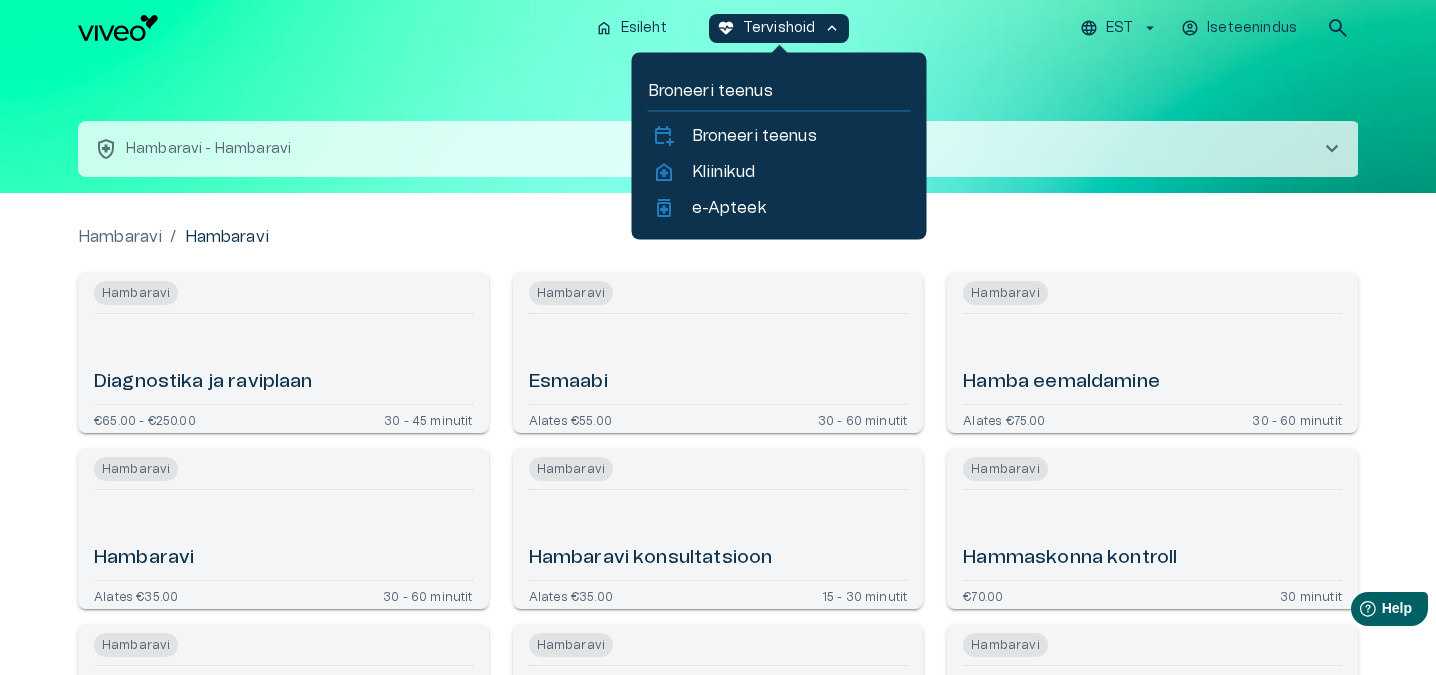 click on "Broneeri teenus" at bounding box center [779, 91] 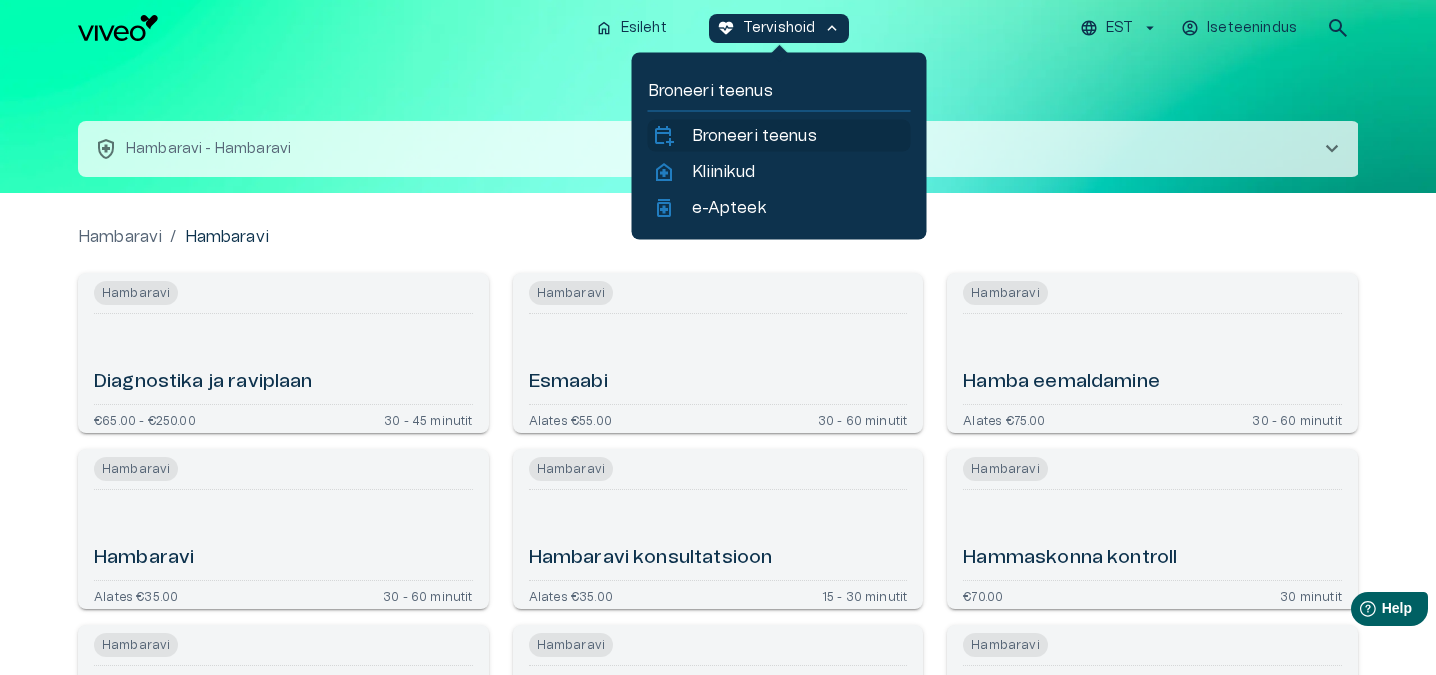 click on "Broneeri teenus" at bounding box center (754, 136) 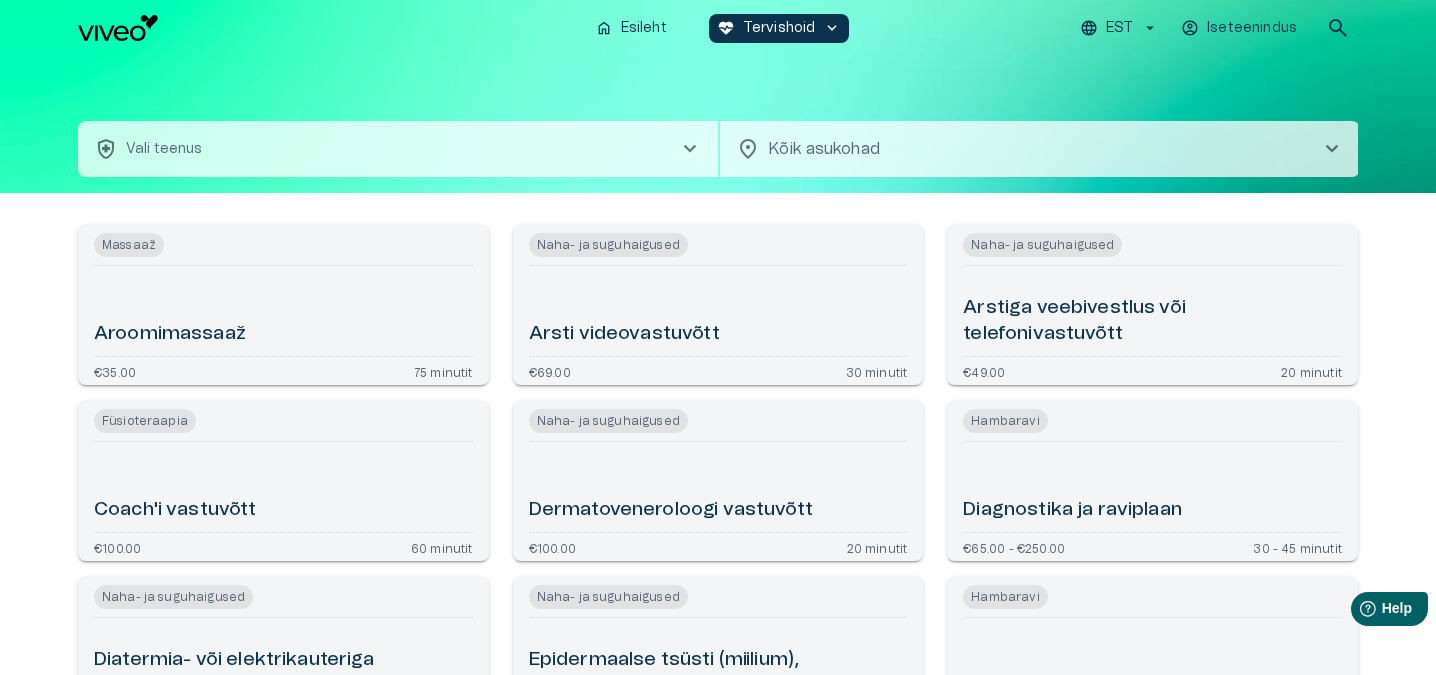 click on "health_and_safety Vali teenus chevron_right" at bounding box center [398, 149] 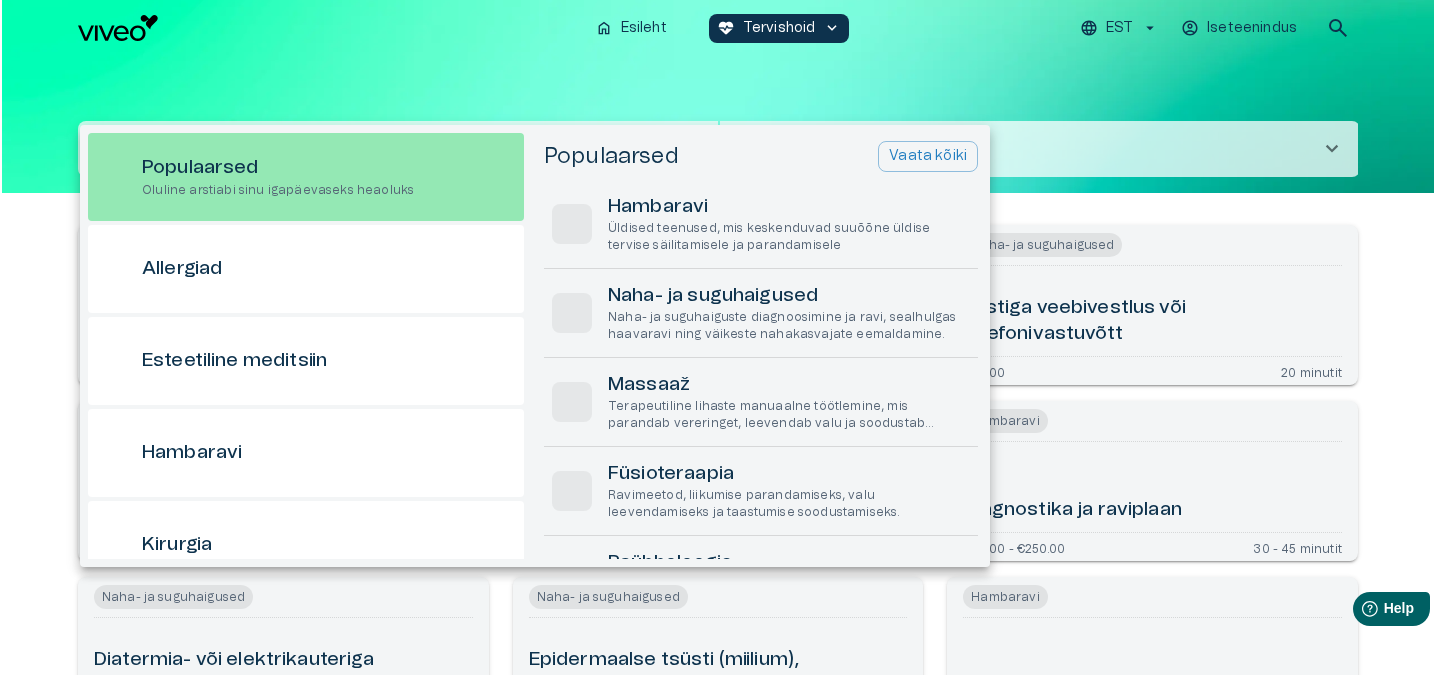 scroll, scrollTop: 56, scrollLeft: 0, axis: vertical 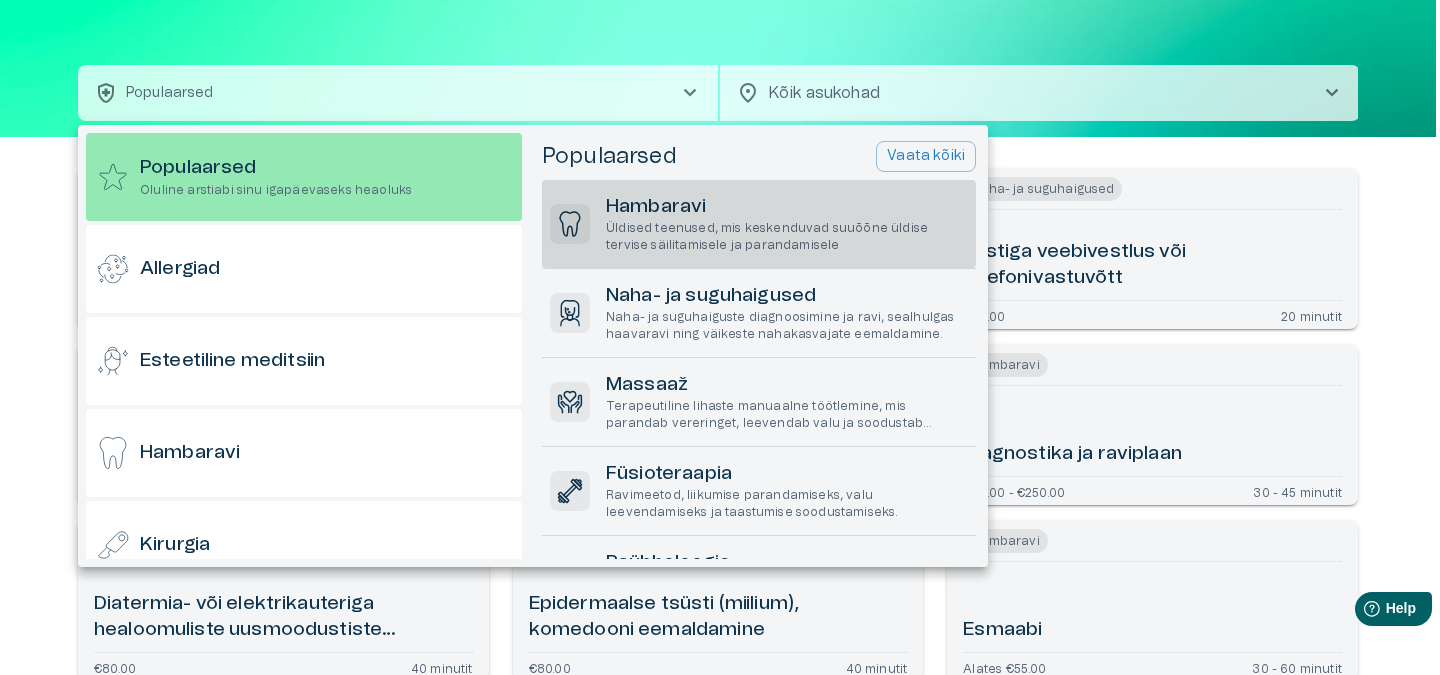 click on "Hambaravi" at bounding box center [787, 207] 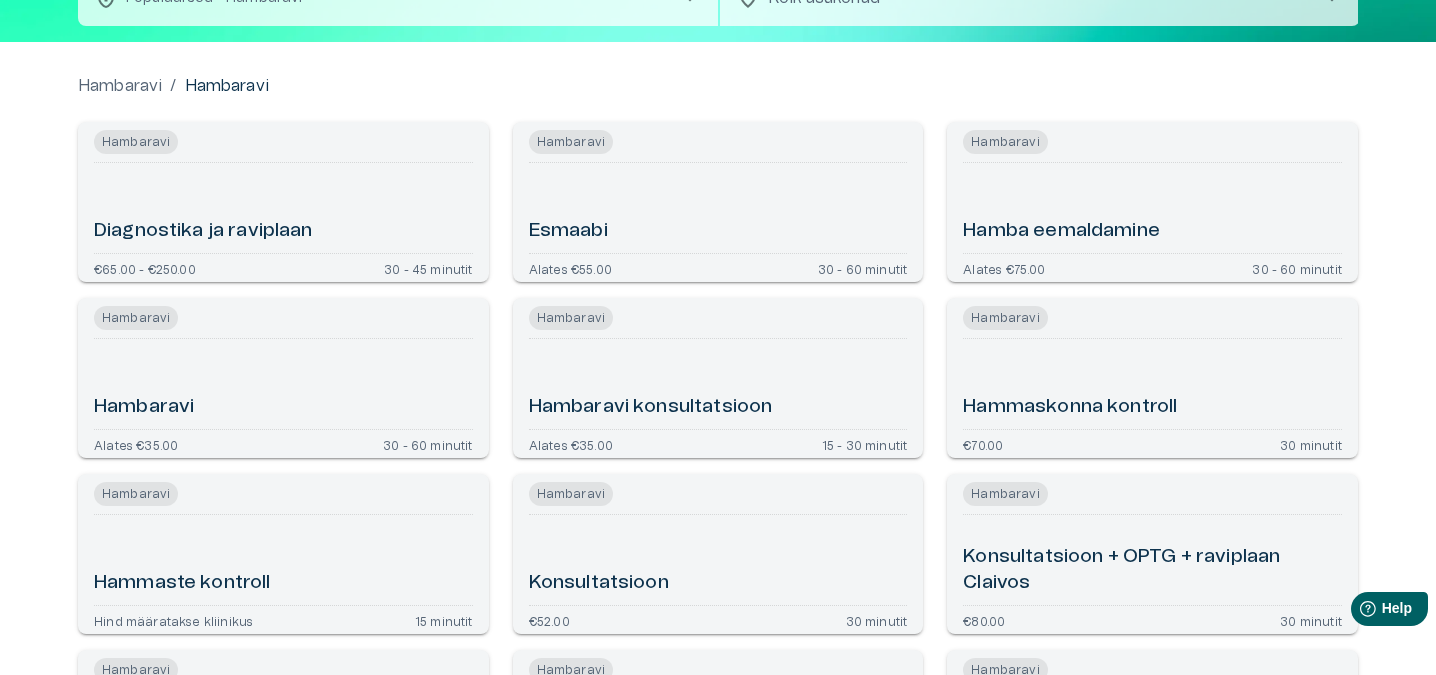 scroll, scrollTop: 150, scrollLeft: 0, axis: vertical 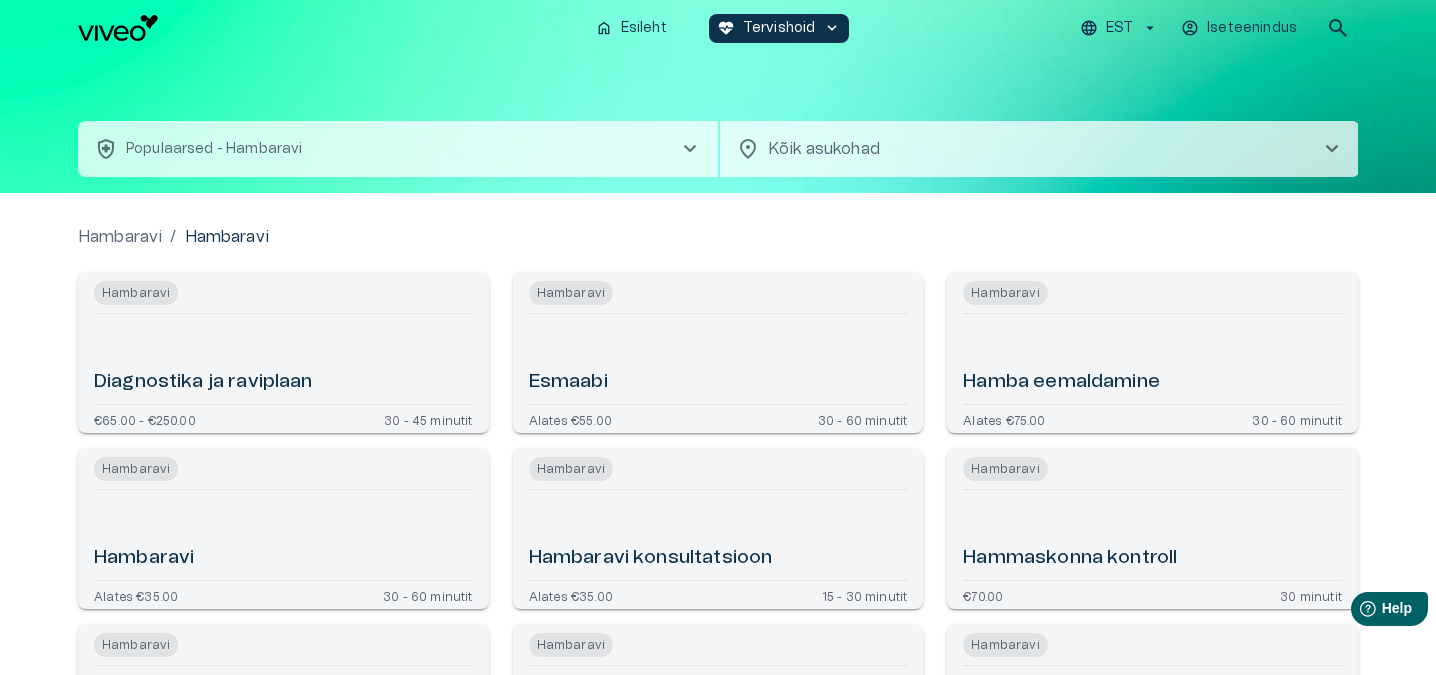 click on "Populaarsed - Hambaravi" at bounding box center (214, 149) 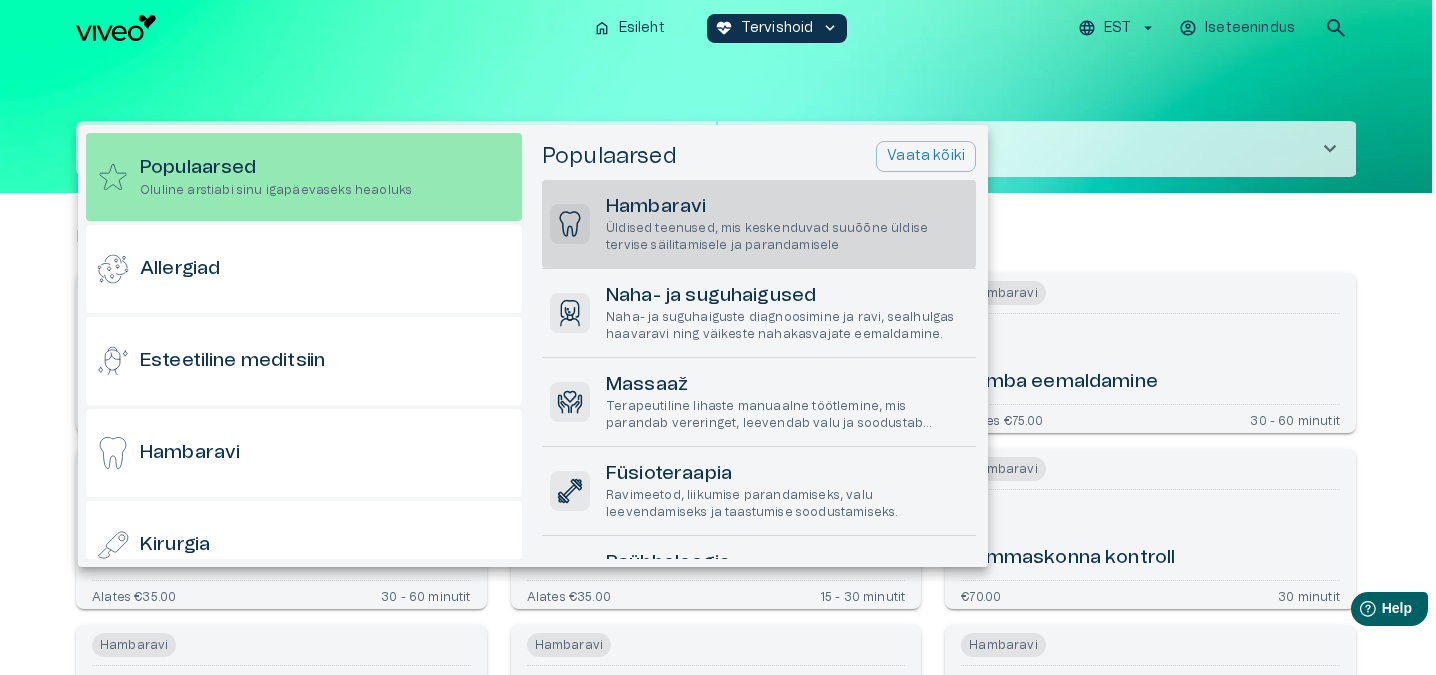 scroll, scrollTop: 56, scrollLeft: 0, axis: vertical 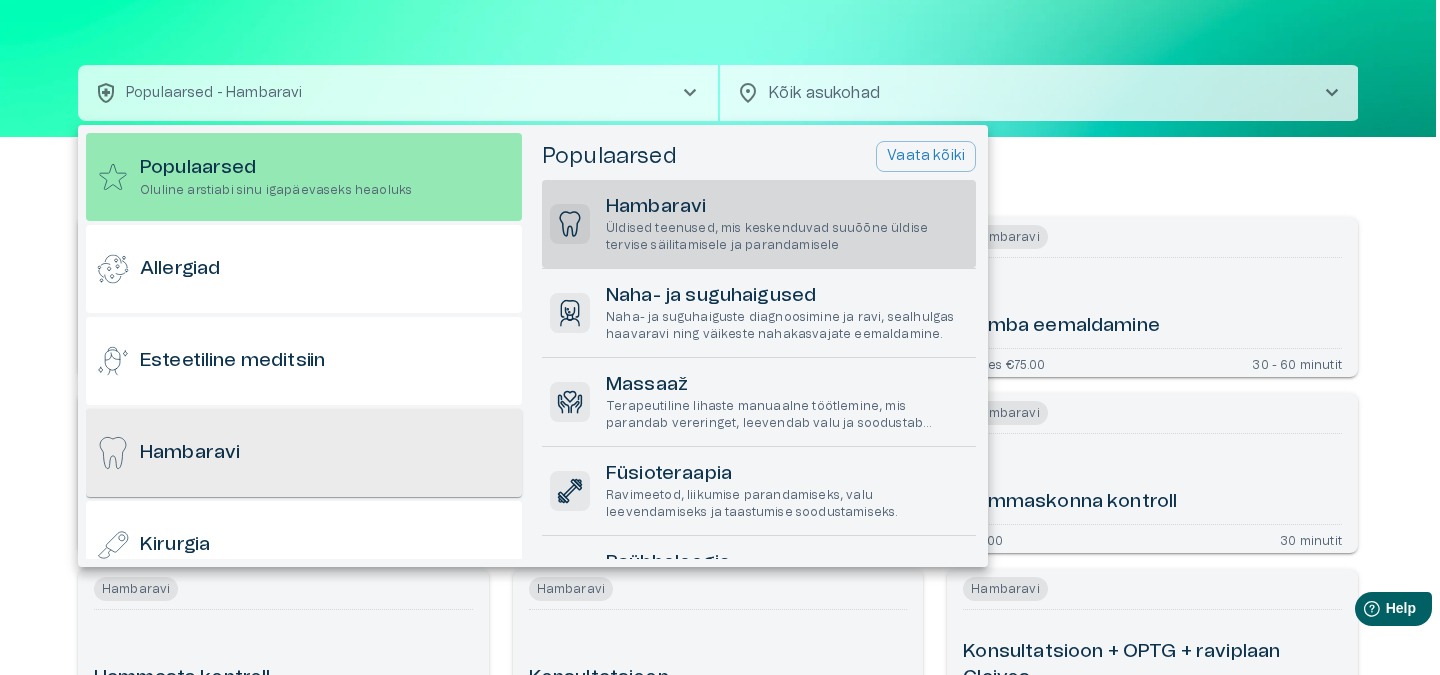 click on "Hambaravi" at bounding box center [304, 453] 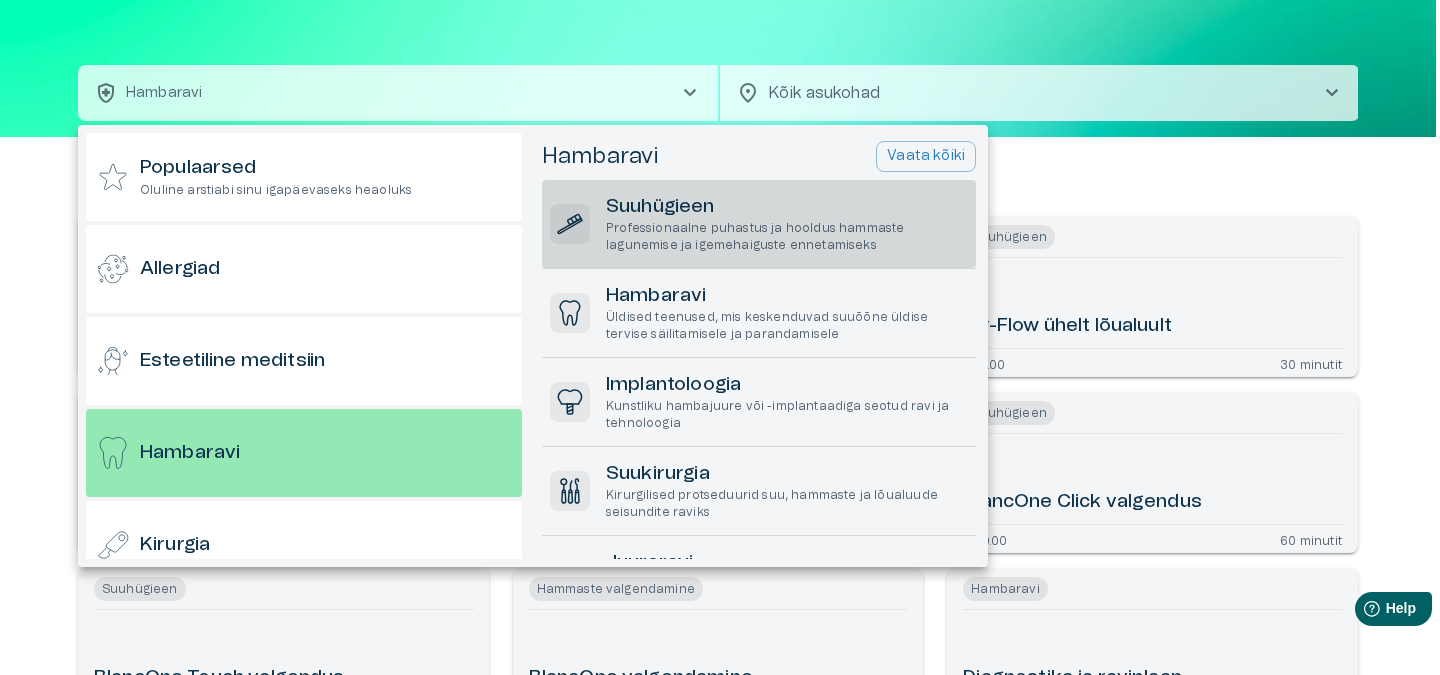 click on "Suuhügieen" at bounding box center [787, 207] 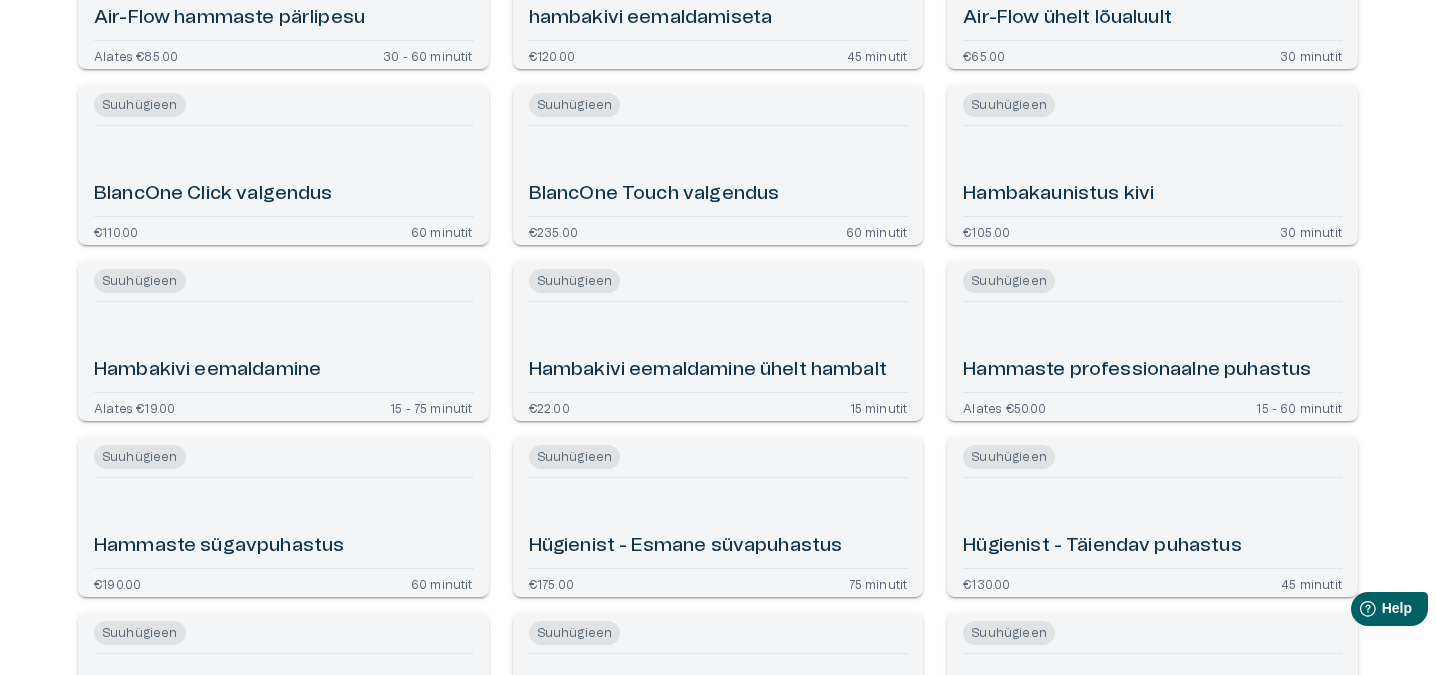 scroll, scrollTop: 366, scrollLeft: 0, axis: vertical 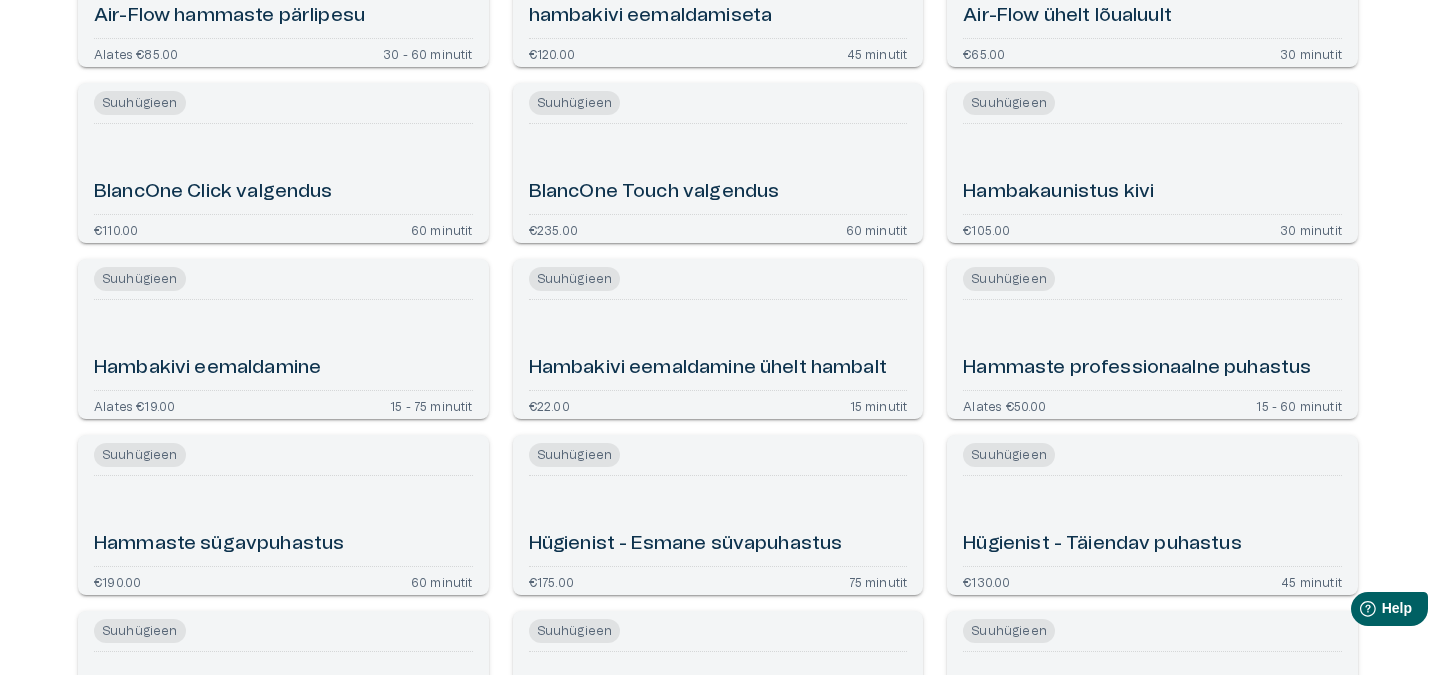 click on "Hambakivi eemaldamine" at bounding box center [283, 345] 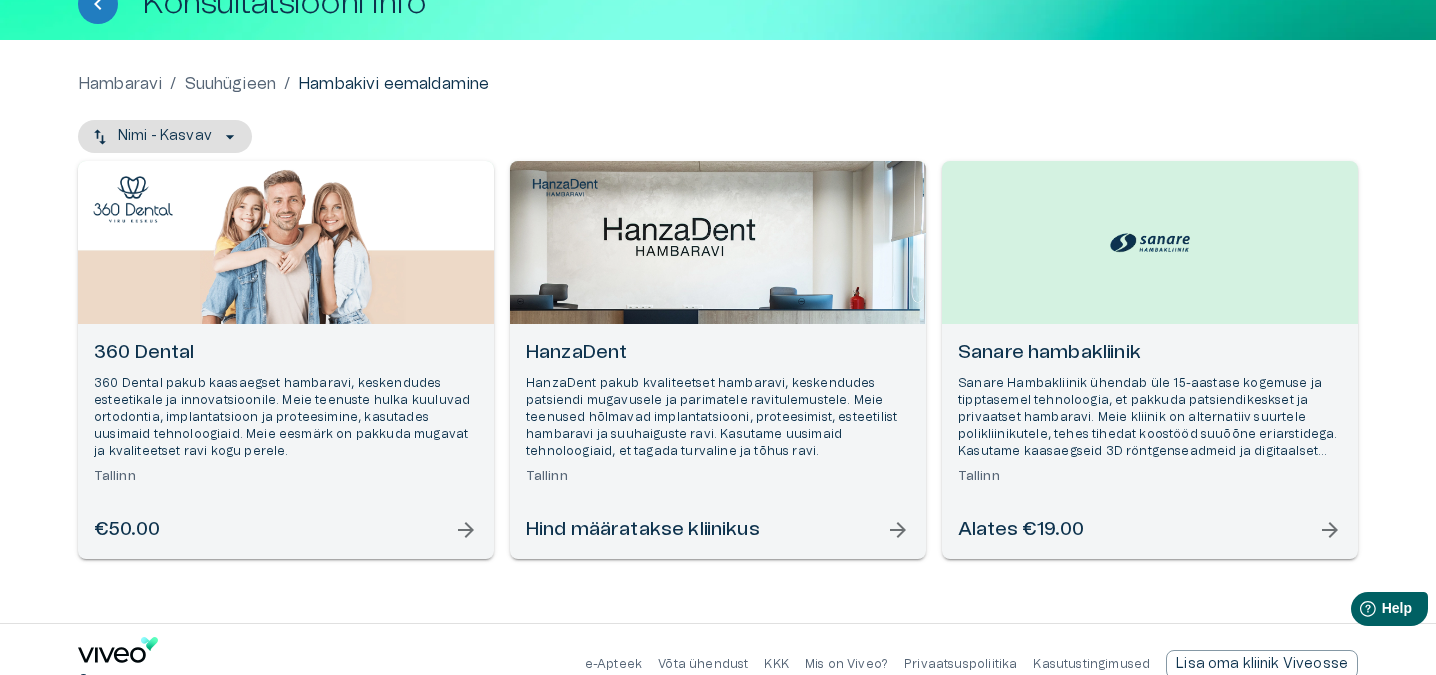 scroll, scrollTop: 167, scrollLeft: 0, axis: vertical 